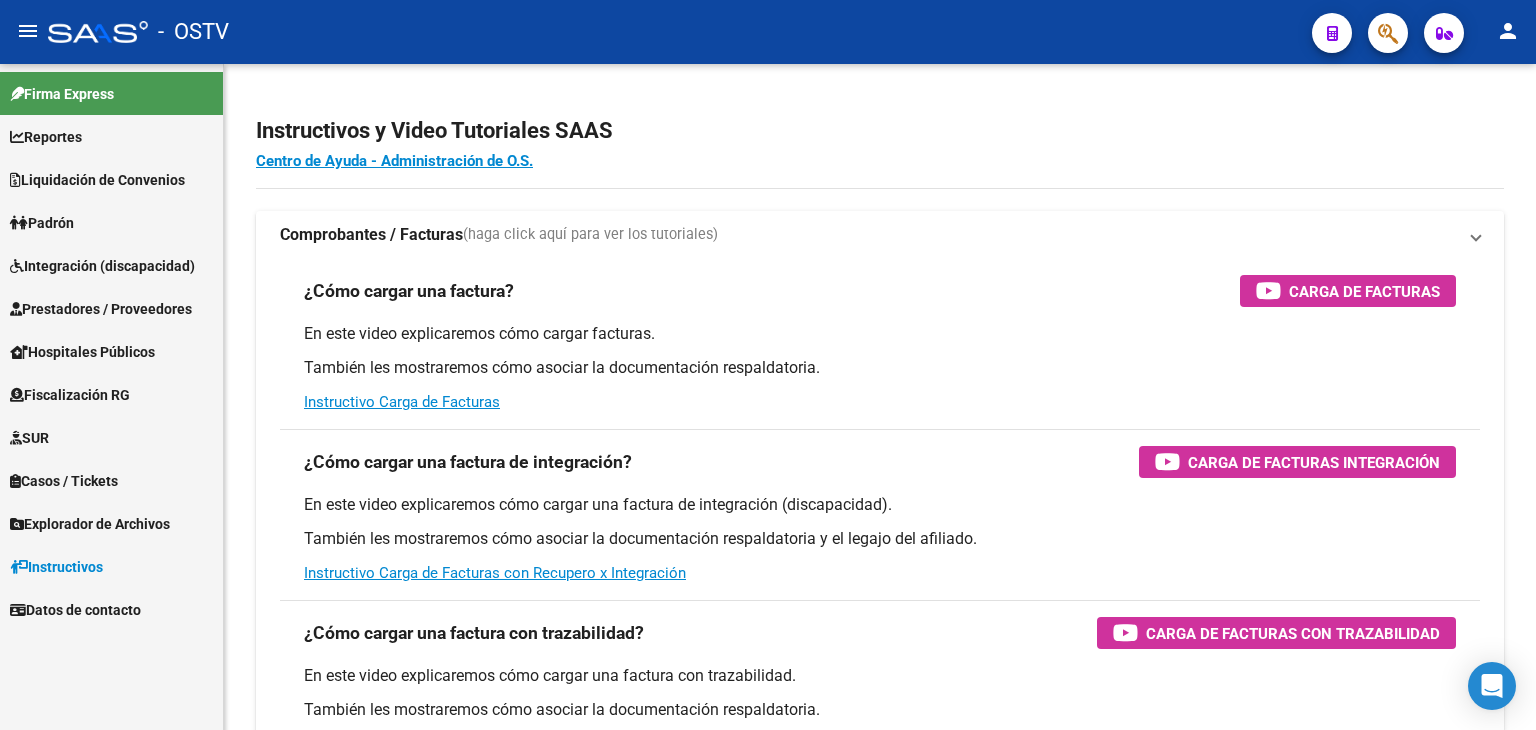 scroll, scrollTop: 0, scrollLeft: 0, axis: both 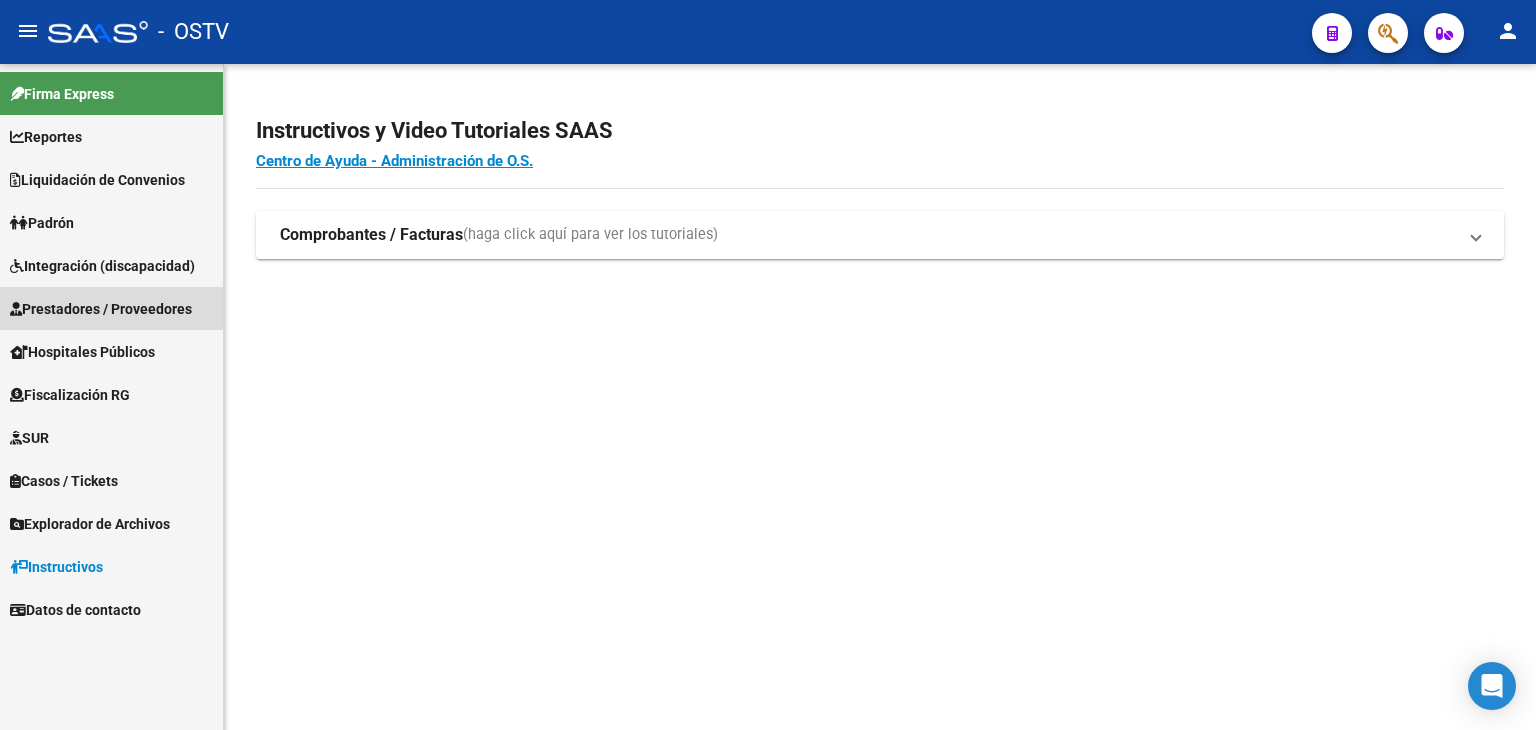 click on "Prestadores / Proveedores" at bounding box center (101, 309) 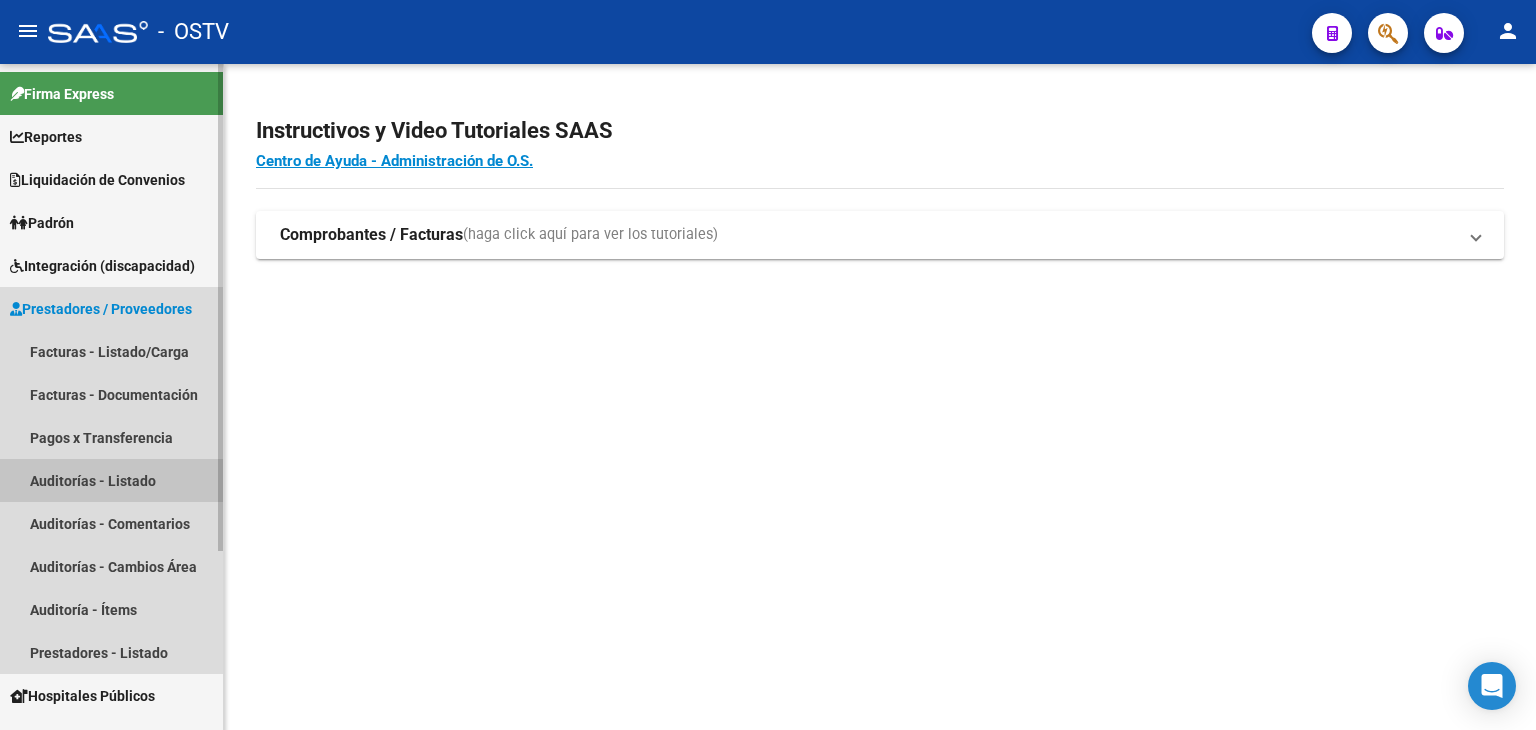 click on "Auditorías - Listado" at bounding box center [111, 480] 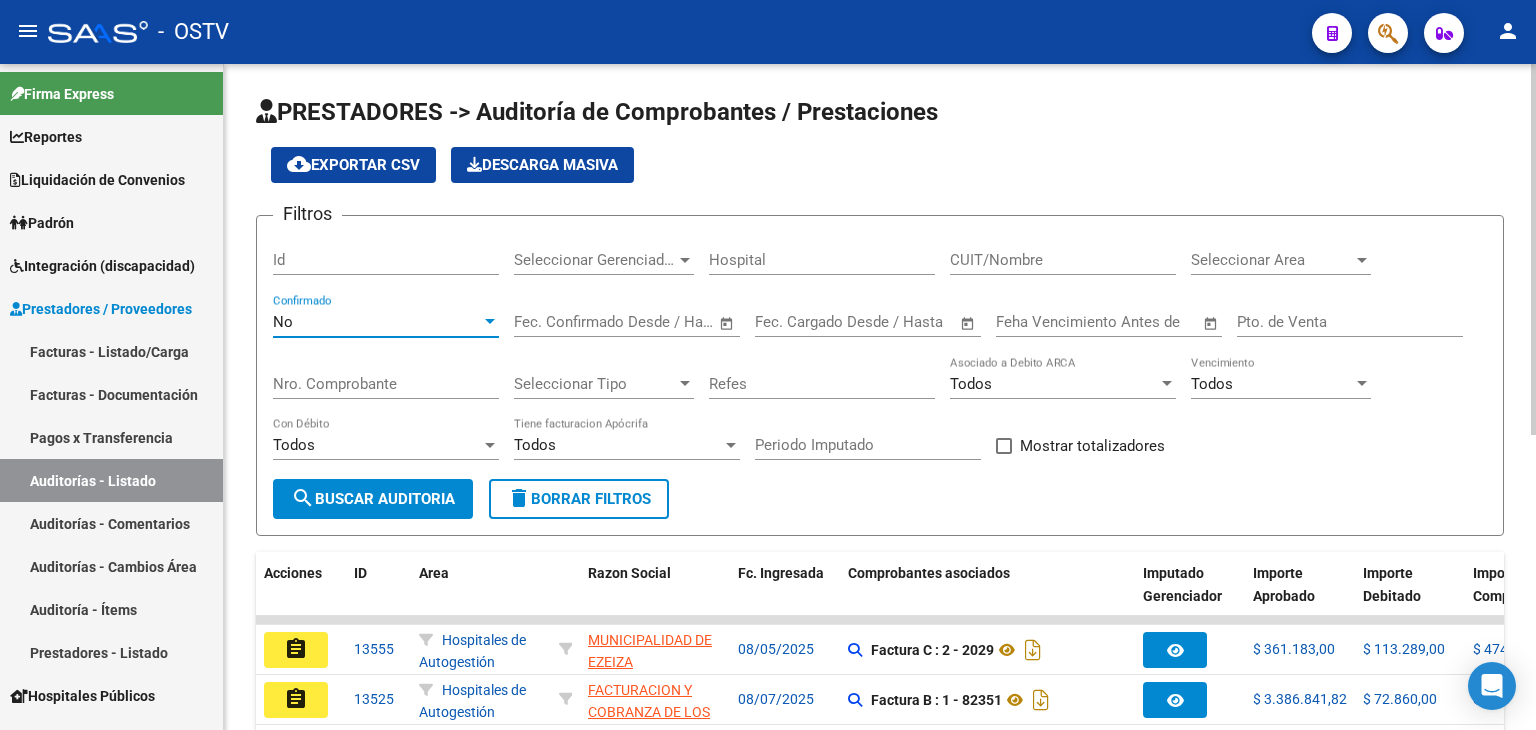 click at bounding box center (490, 322) 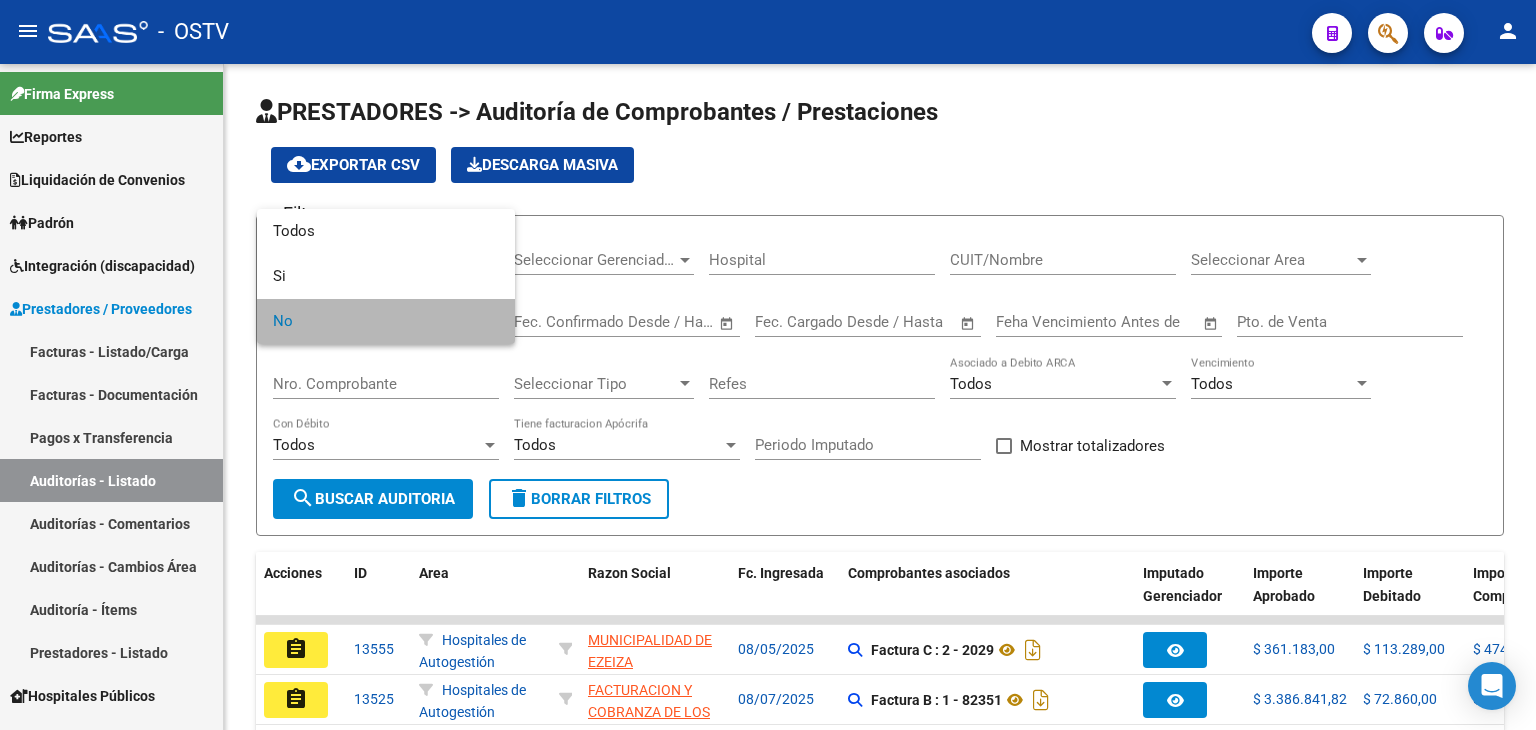 click on "No" at bounding box center [386, 321] 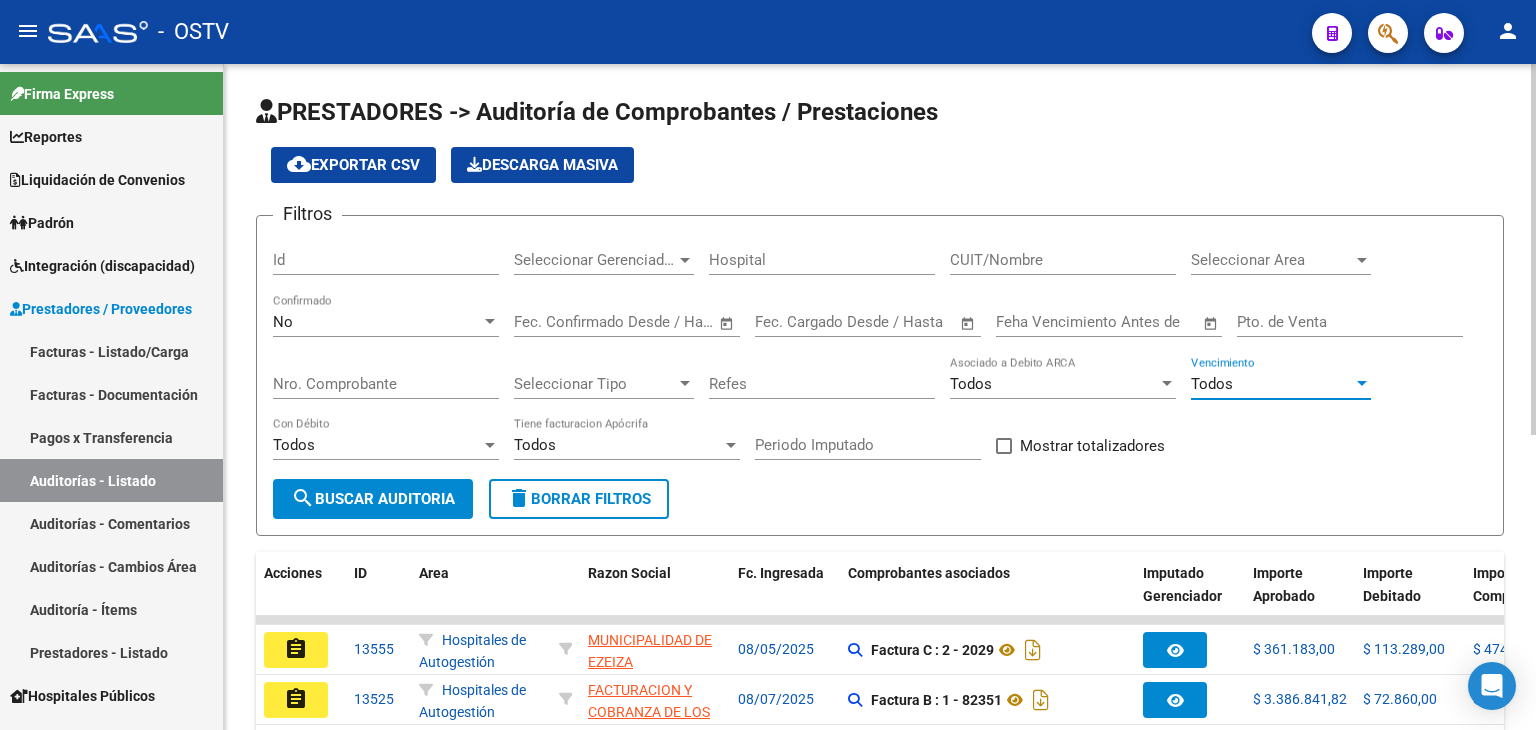 click at bounding box center (1362, 383) 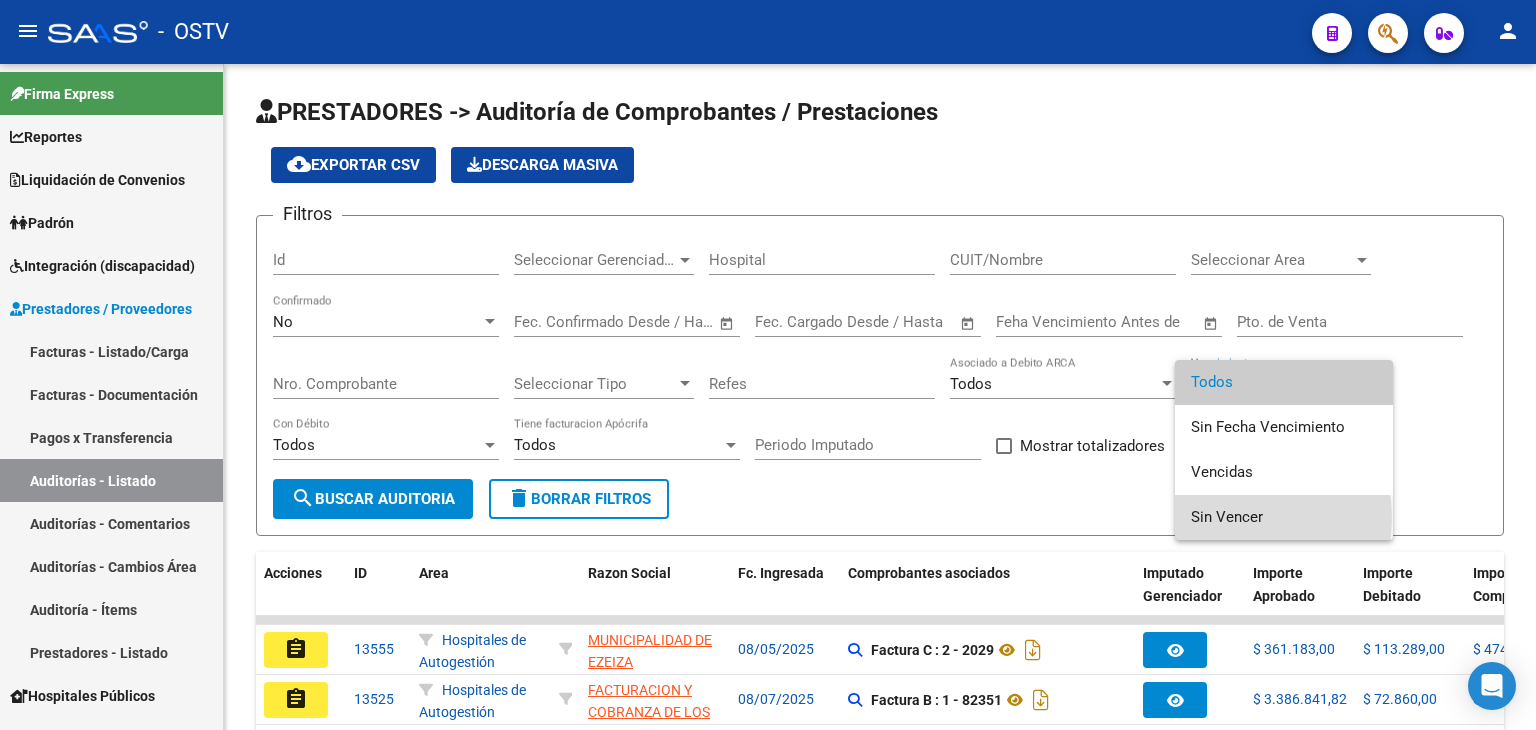 click on "Sin Vencer" at bounding box center [1284, 517] 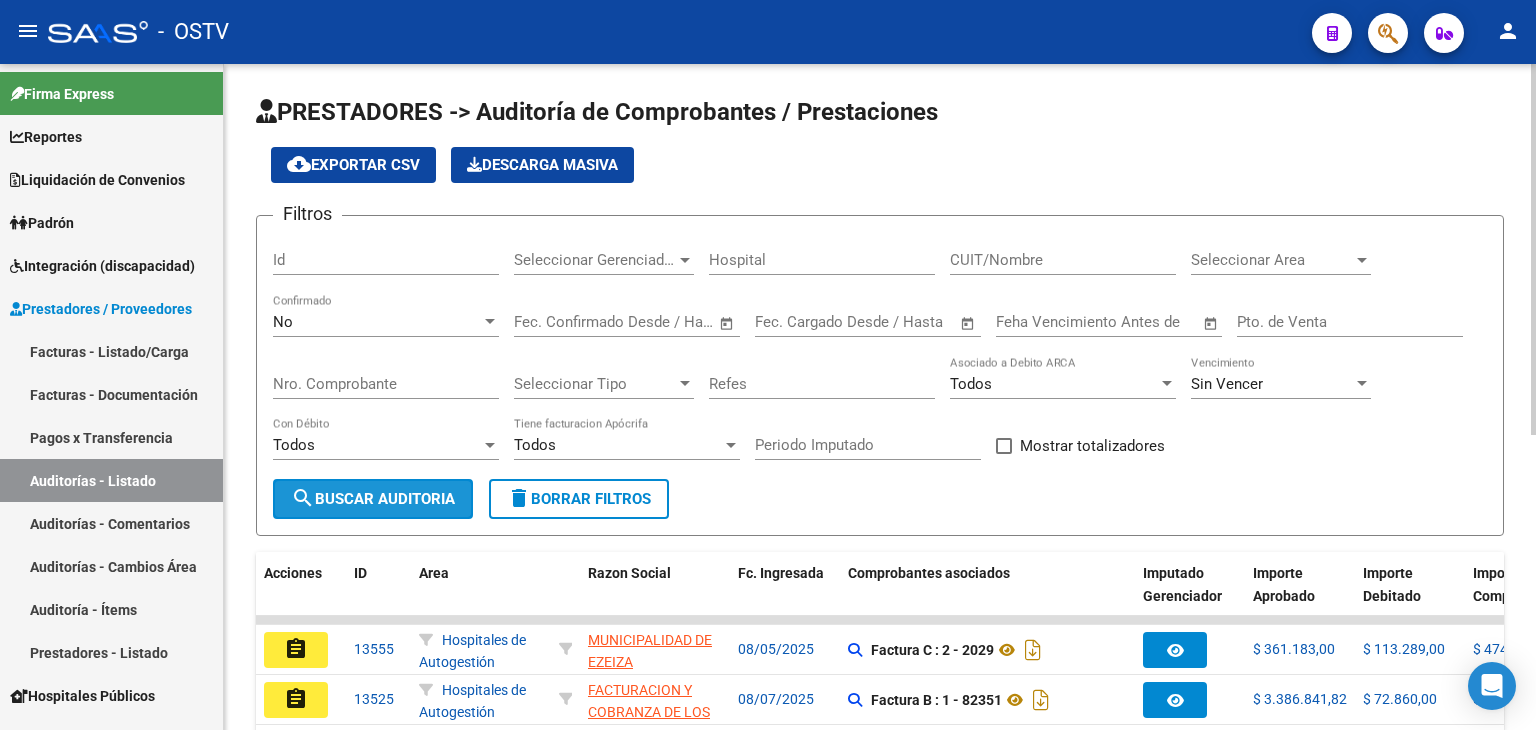 click on "search  Buscar Auditoria" 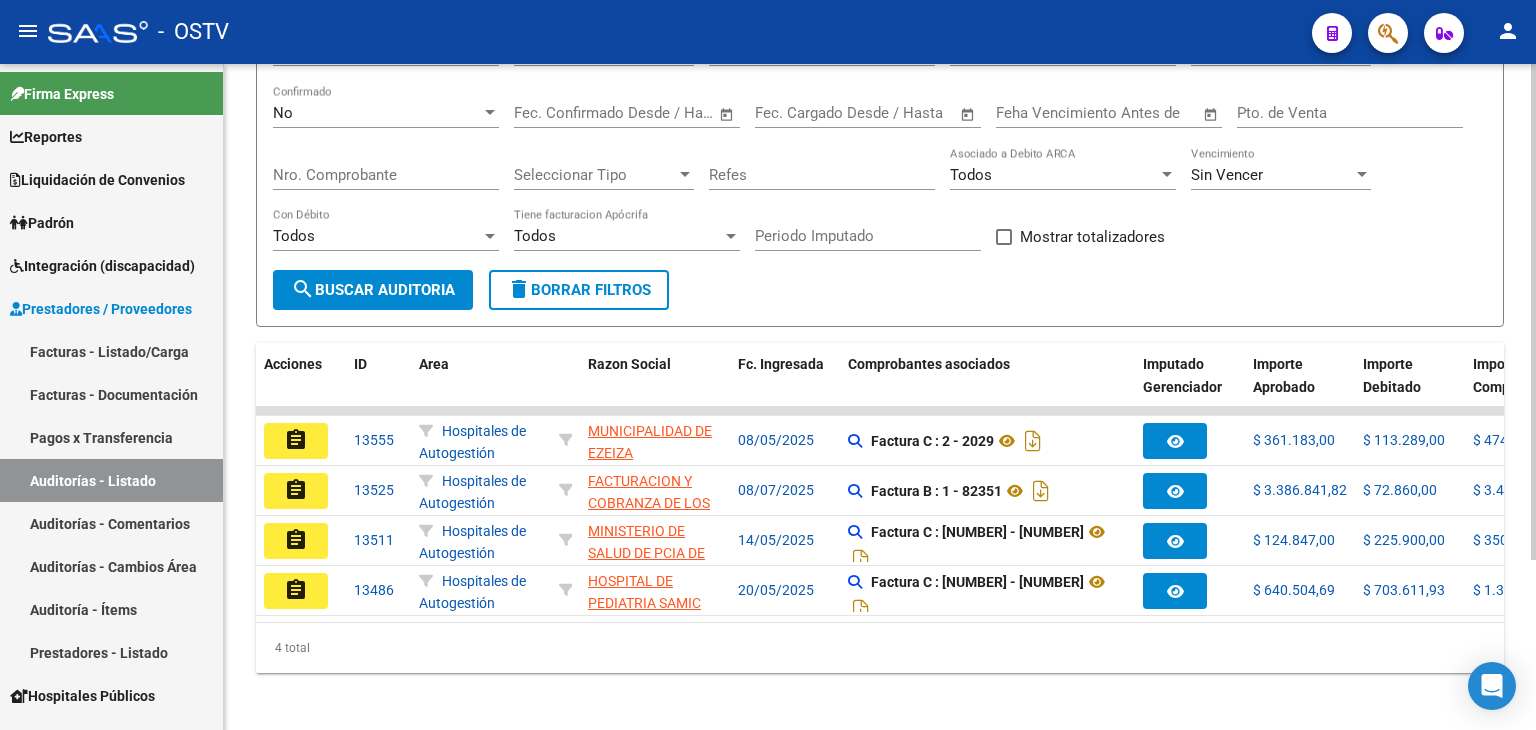 scroll, scrollTop: 228, scrollLeft: 0, axis: vertical 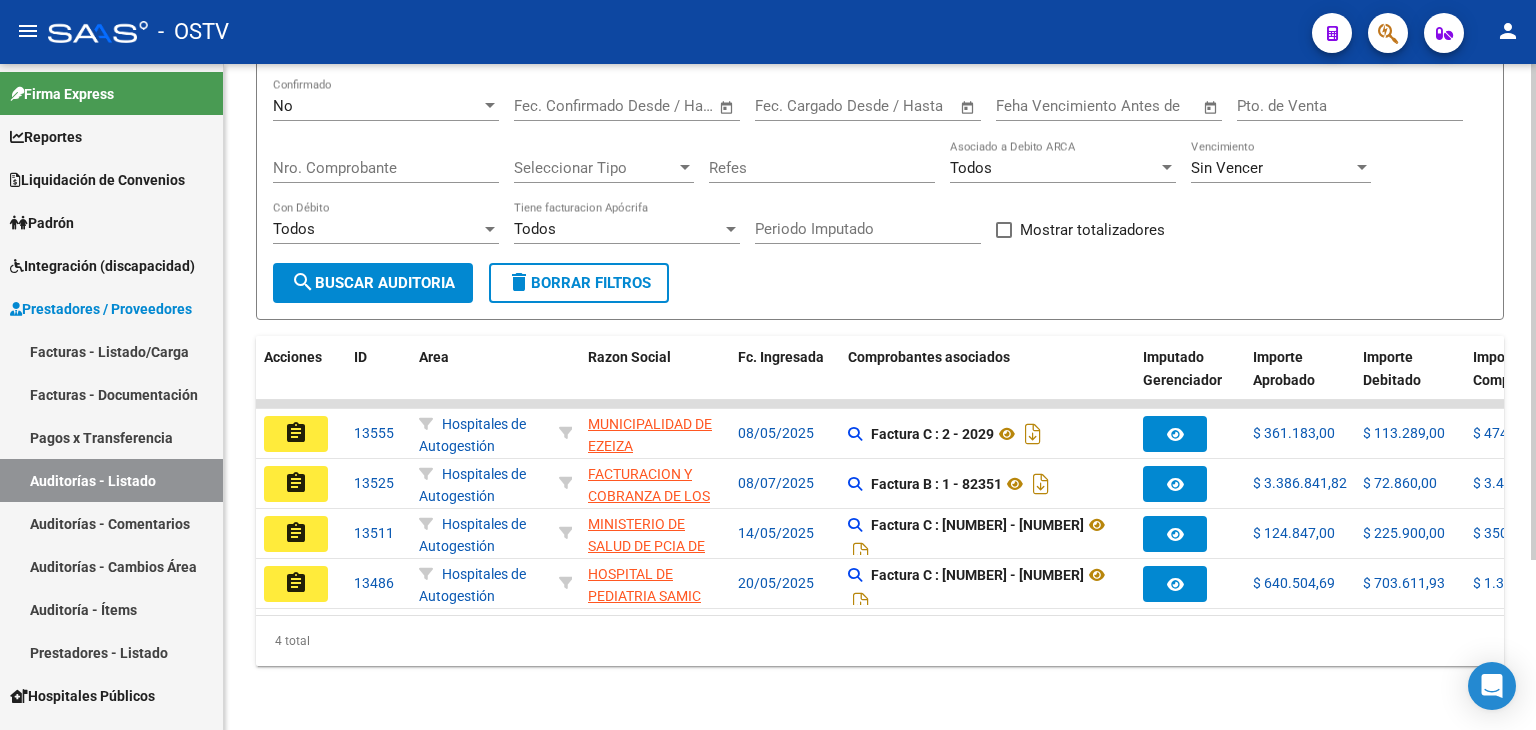 click on "PRESTADORES -> Auditoría de Comprobantes / Prestaciones cloud_download  Exportar CSV   Descarga Masiva
Filtros Id Seleccionar Gerenciador Seleccionar Gerenciador Hospital CUIT/Nombre Seleccionar Area Seleccionar Area No Confirmado Start date – End date Fec. Confirmado Desde / Hasta Start date – End date Fec. Cargado Desde / Hasta Feha Vencimiento Antes de Pto. de Venta Nro. Comprobante Seleccionar Tipo Seleccionar Tipo Refes Todos Asociado a Debito ARCA Sin Vencer Vencimiento Todos Con Débito Todos Tiene facturacion Apócrifa Periodo Imputado    Mostrar totalizadores search  Buscar Auditoria  delete  Borrar Filtros  Acciones ID Area Razon Social Fc. Ingresada Comprobantes asociados Imputado Gerenciador Importe Aprobado Importe Debitado Importe Comprobantes Vencimiento FC Creado Usuario Confirmado Por Comentario Vencimiento Auditoría Auditoría externa creada Período Imputado Fecha Debitado x ARCA Monto Debitado x ARCA assignment [NUMBER]      Hospitales de Autogestión  MUNICIPALIDAD DE EZEIZA" 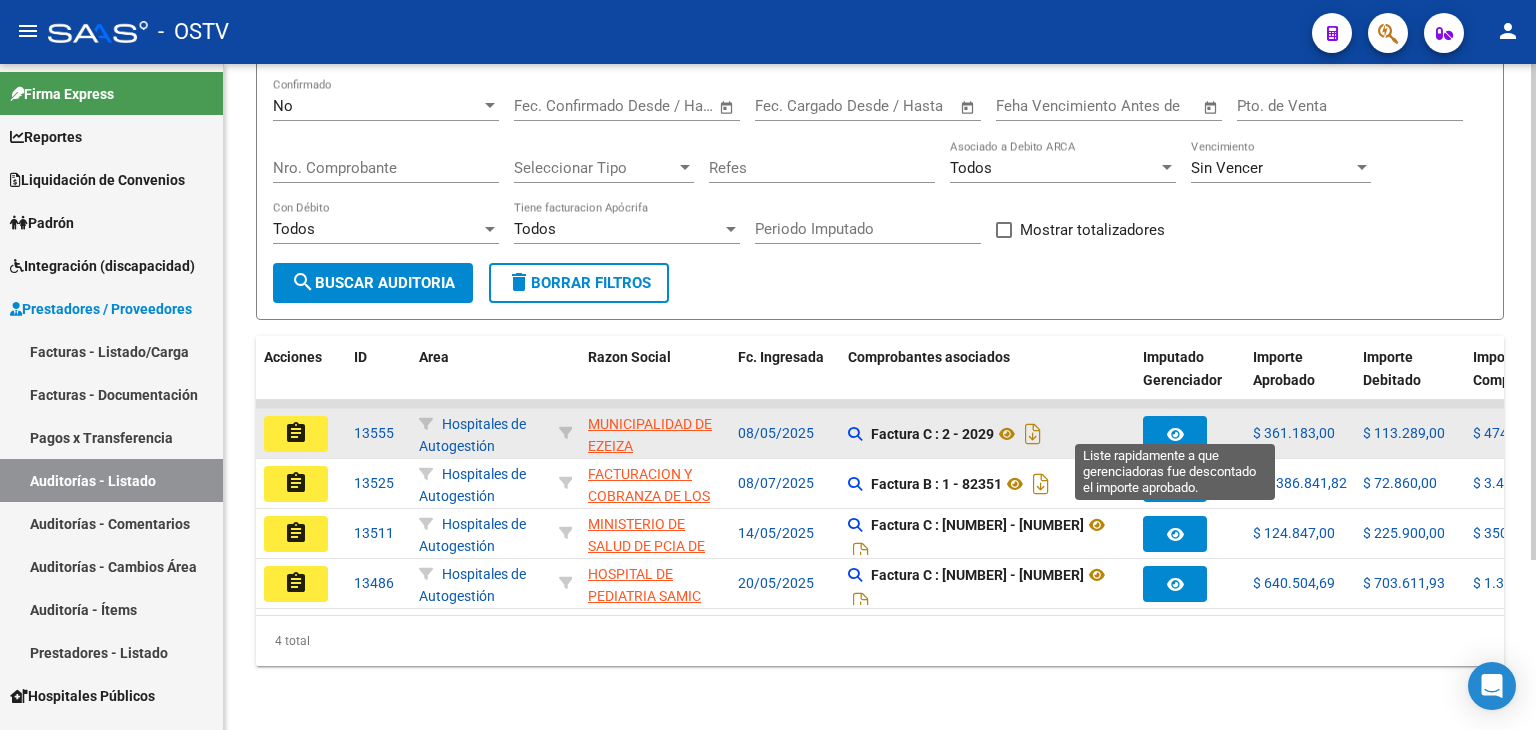 click 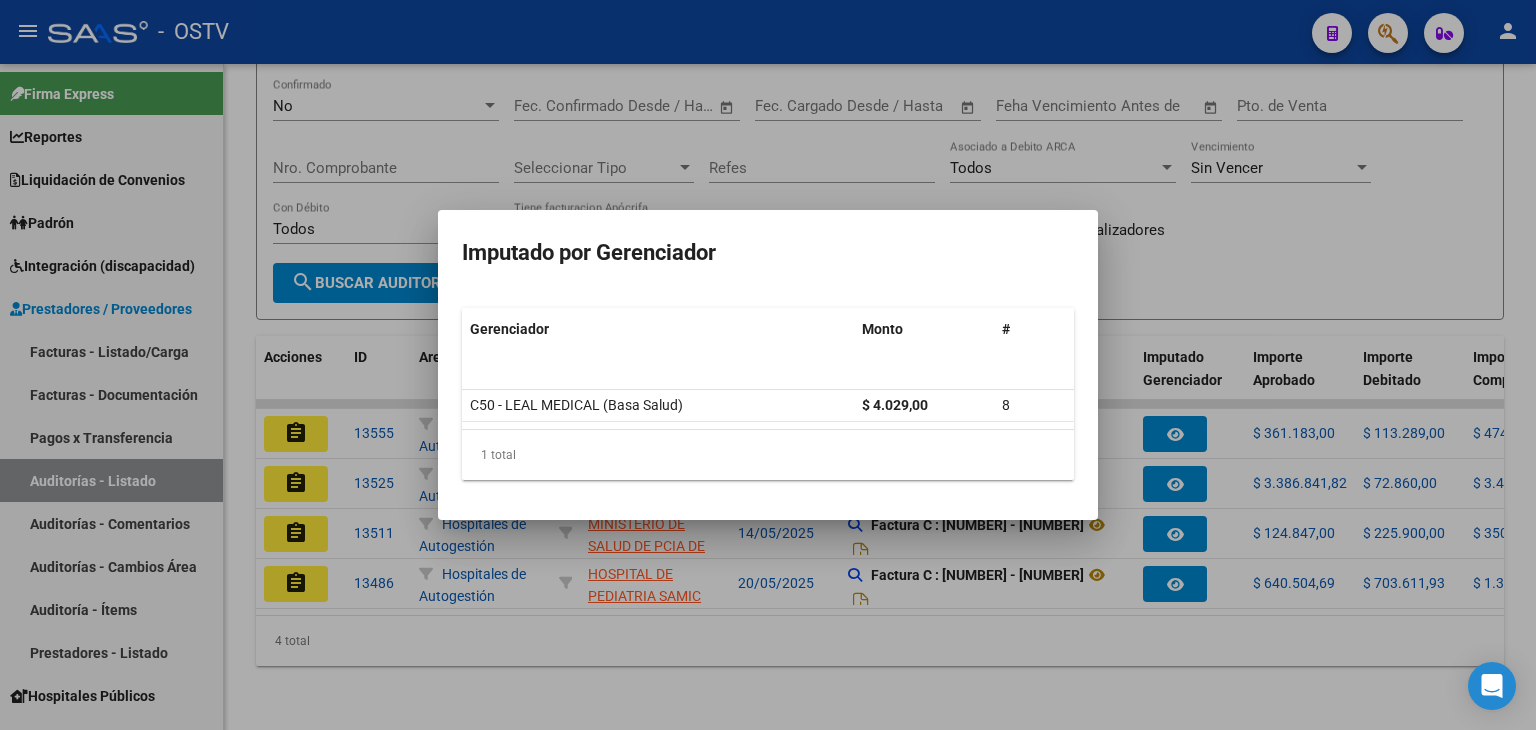 click at bounding box center [768, 365] 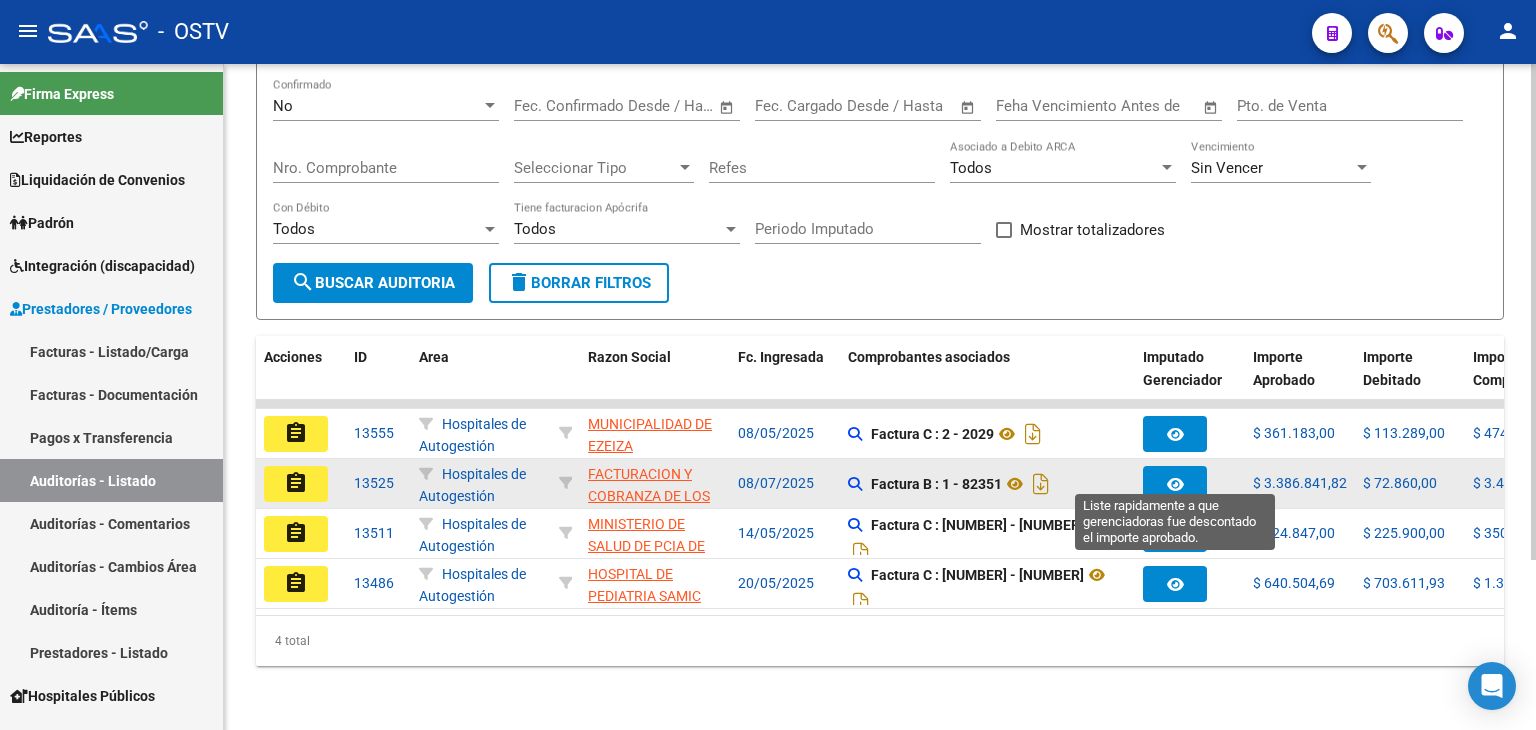 click 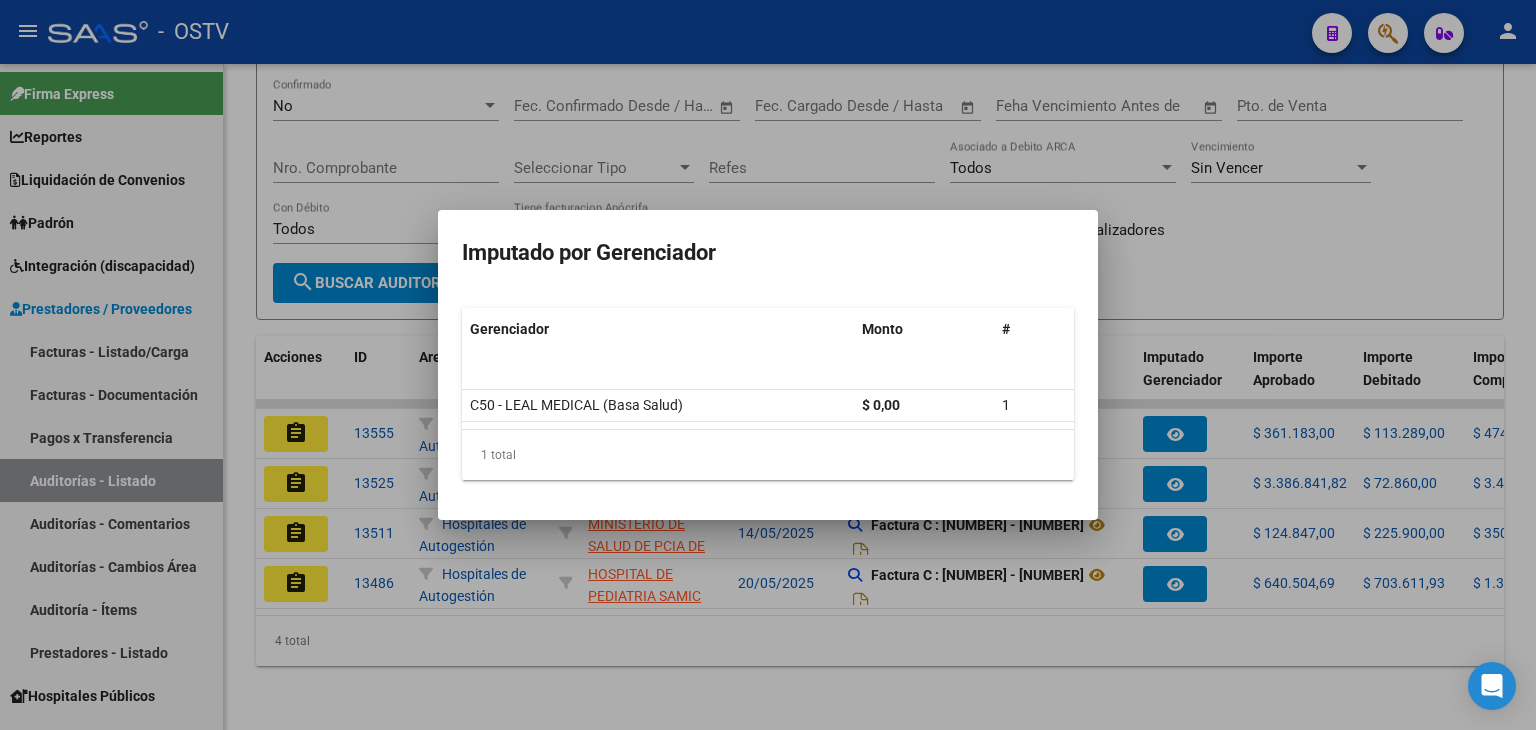 click at bounding box center [768, 365] 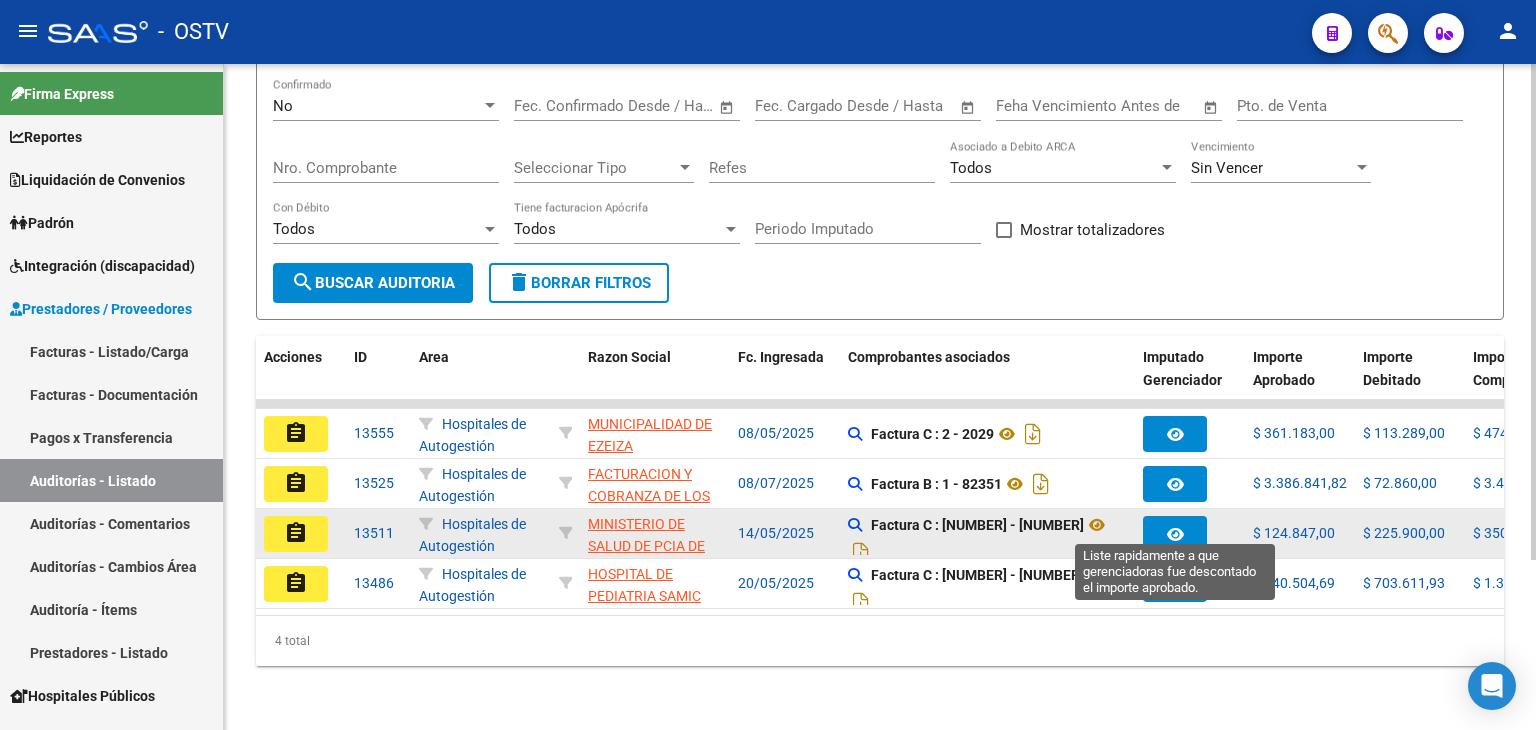 click 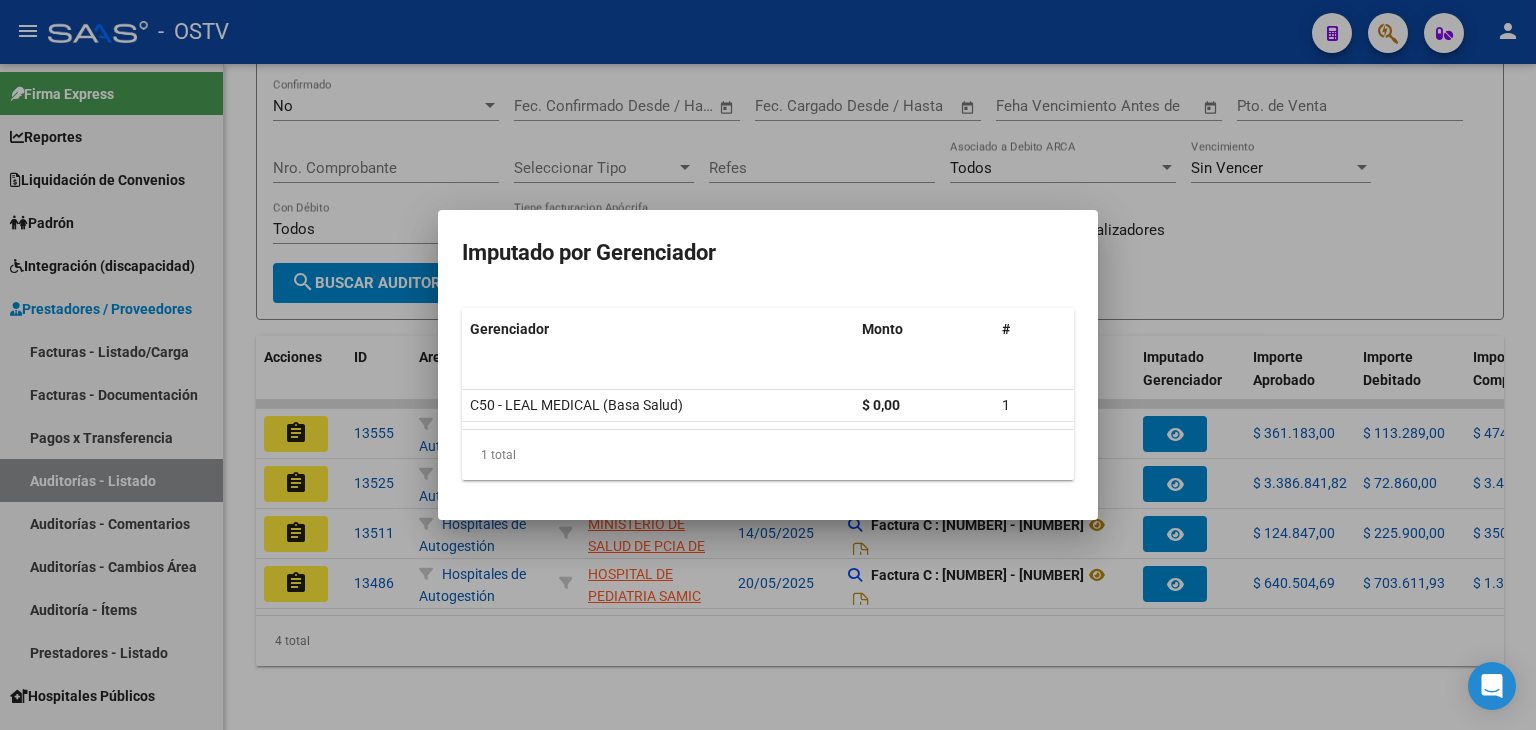 click at bounding box center [768, 365] 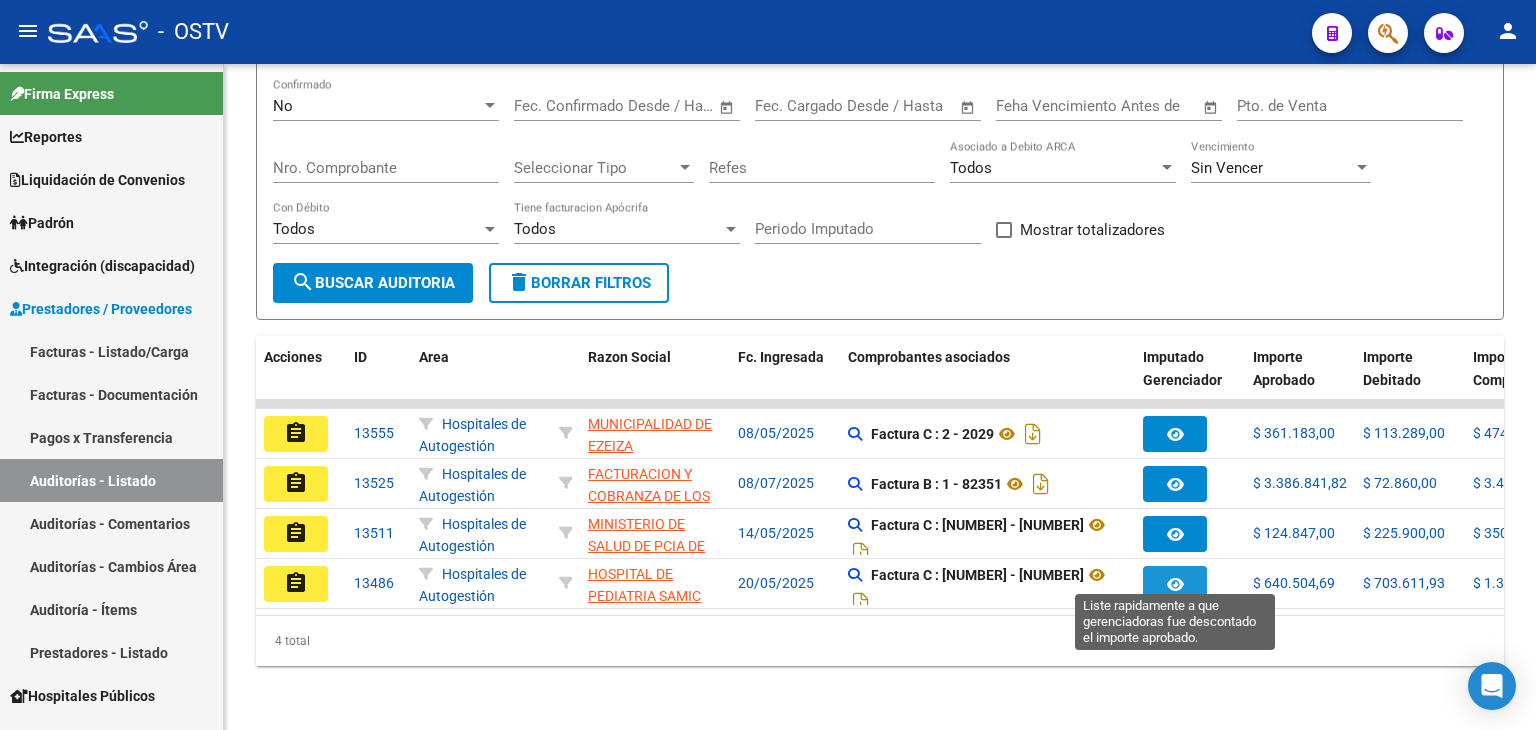 click 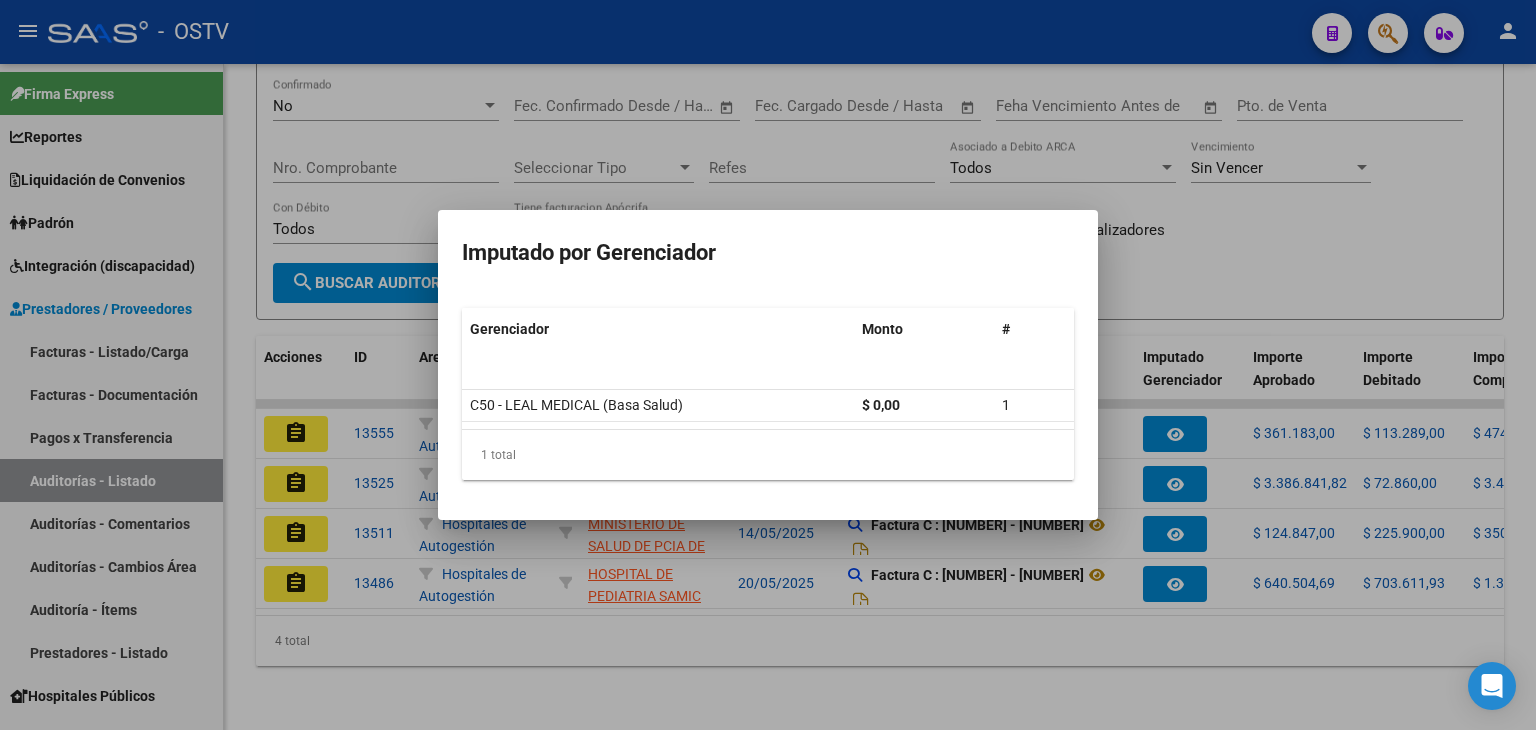click at bounding box center (768, 365) 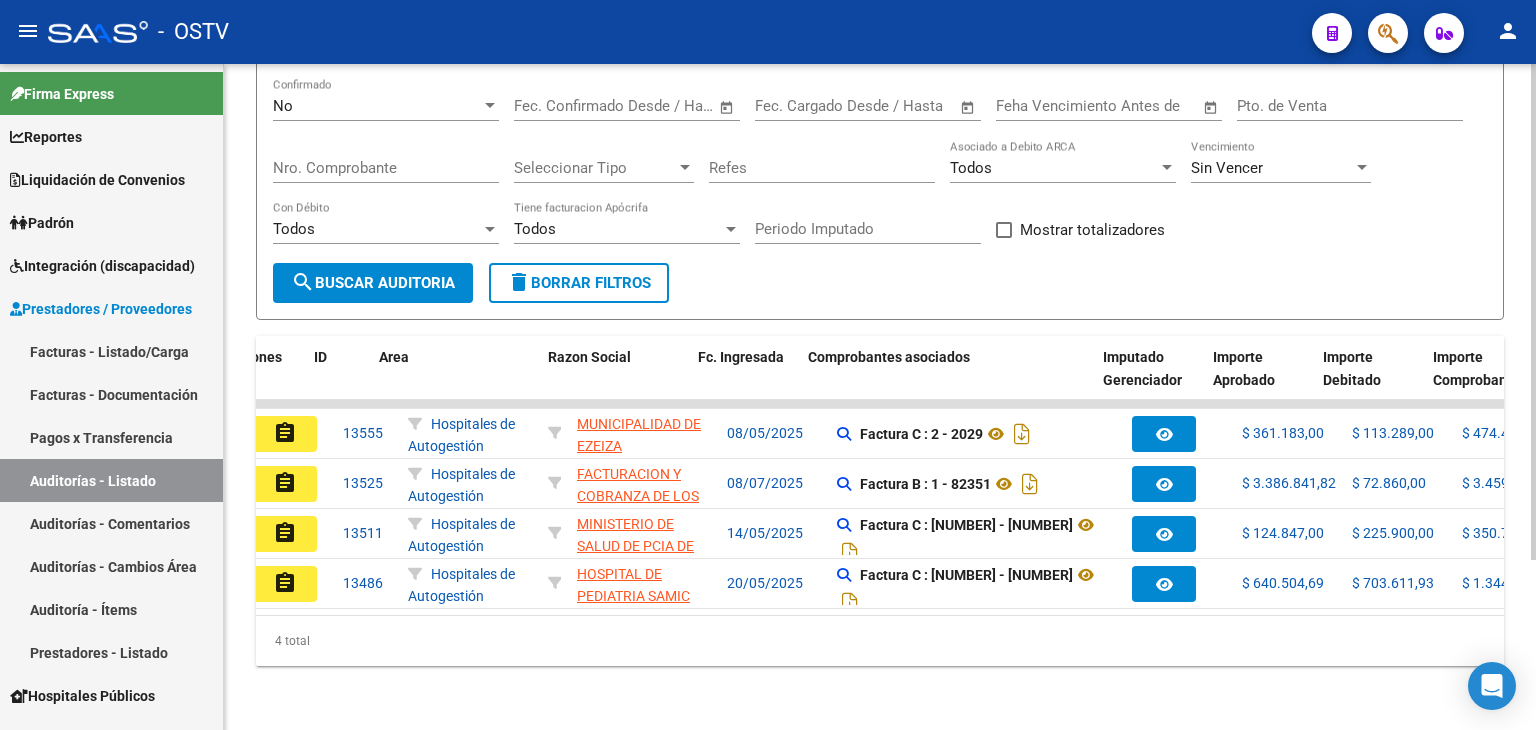 scroll, scrollTop: 0, scrollLeft: 40, axis: horizontal 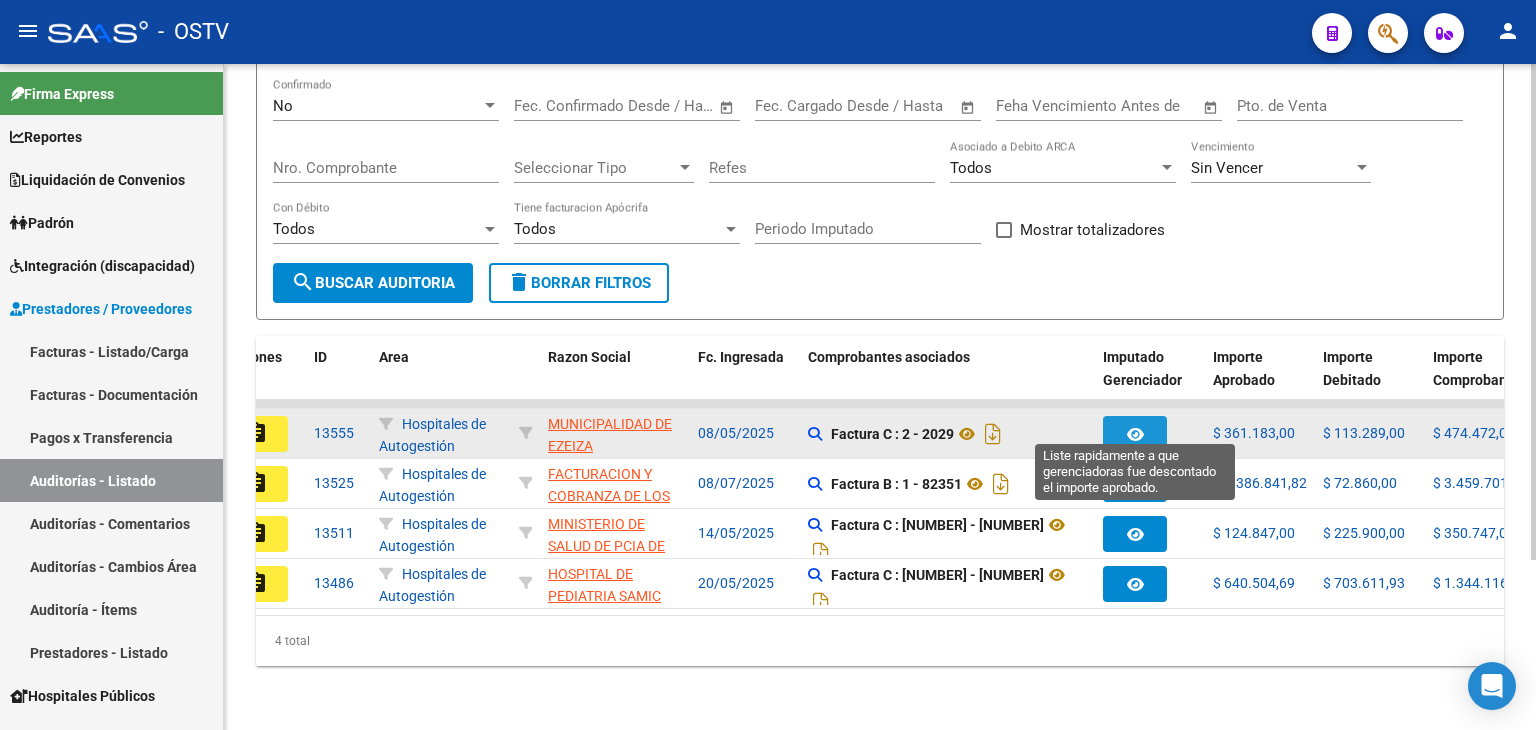 click 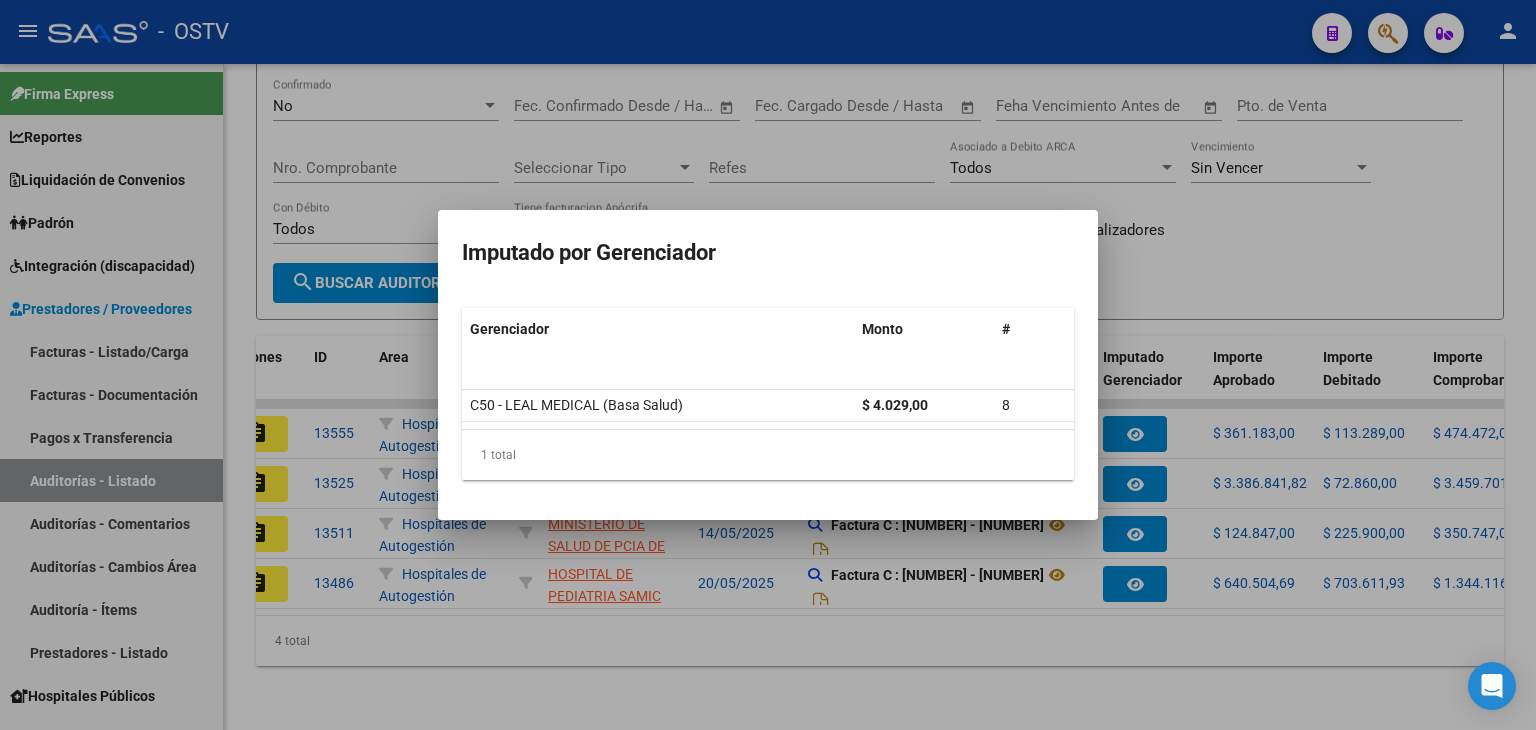 click at bounding box center (768, 365) 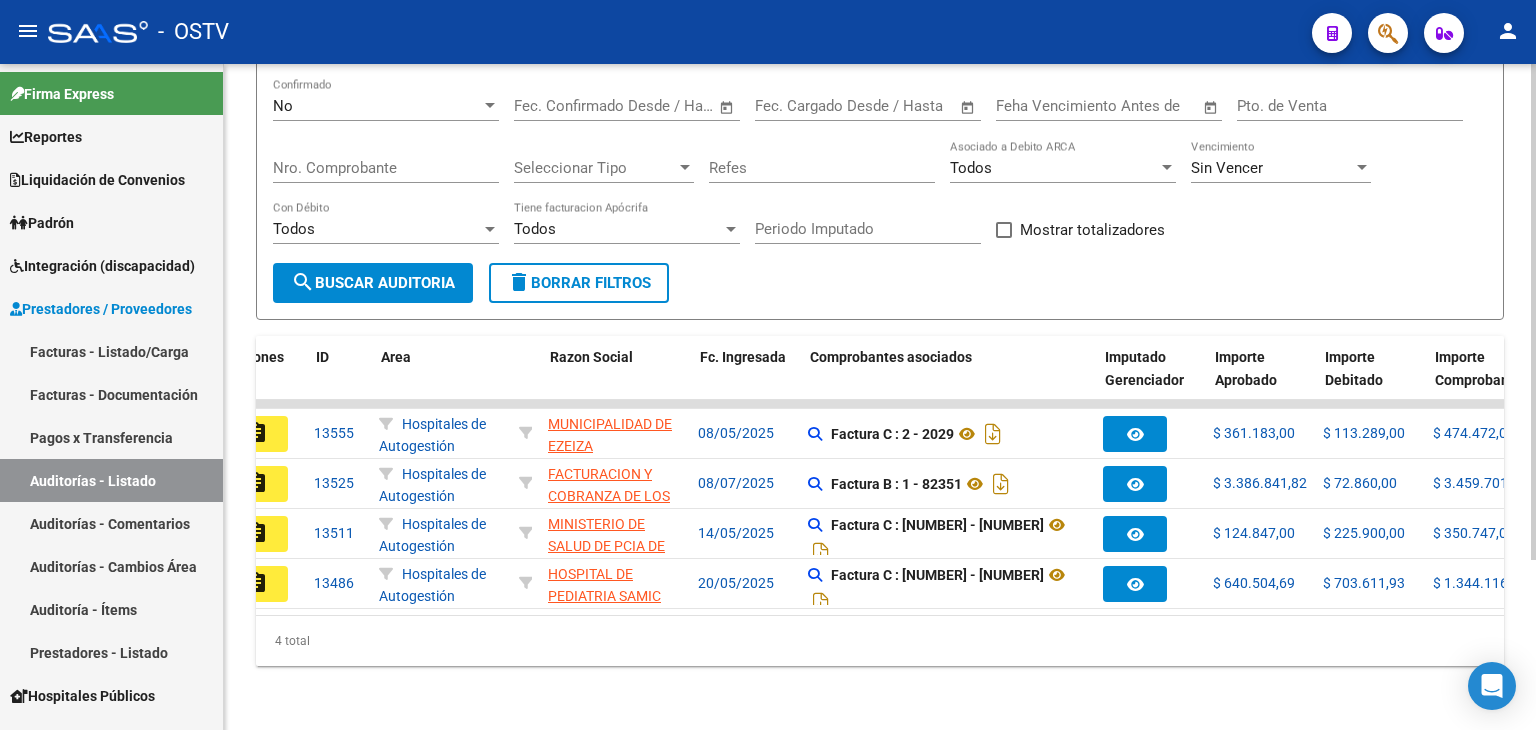 scroll, scrollTop: 0, scrollLeft: 0, axis: both 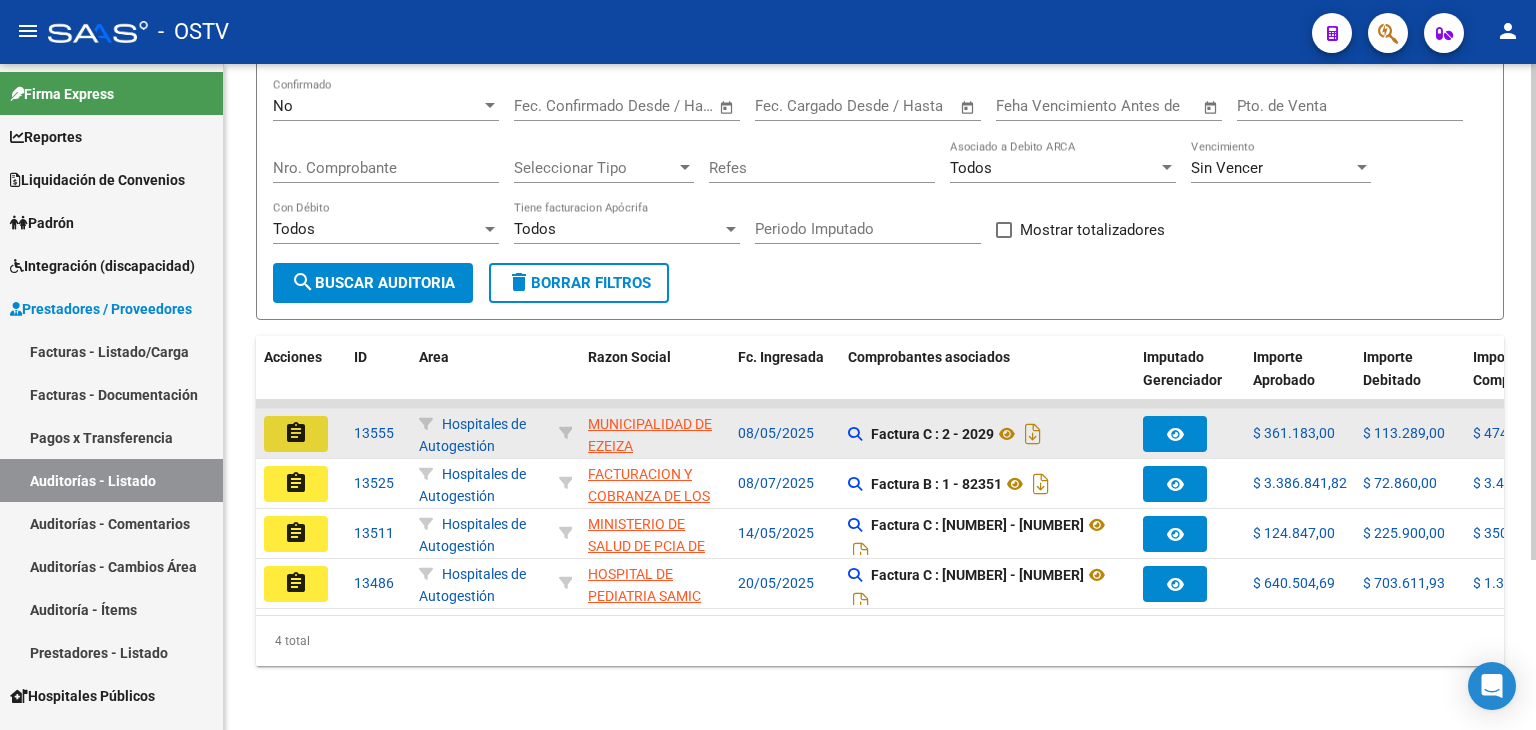 click on "assignment" 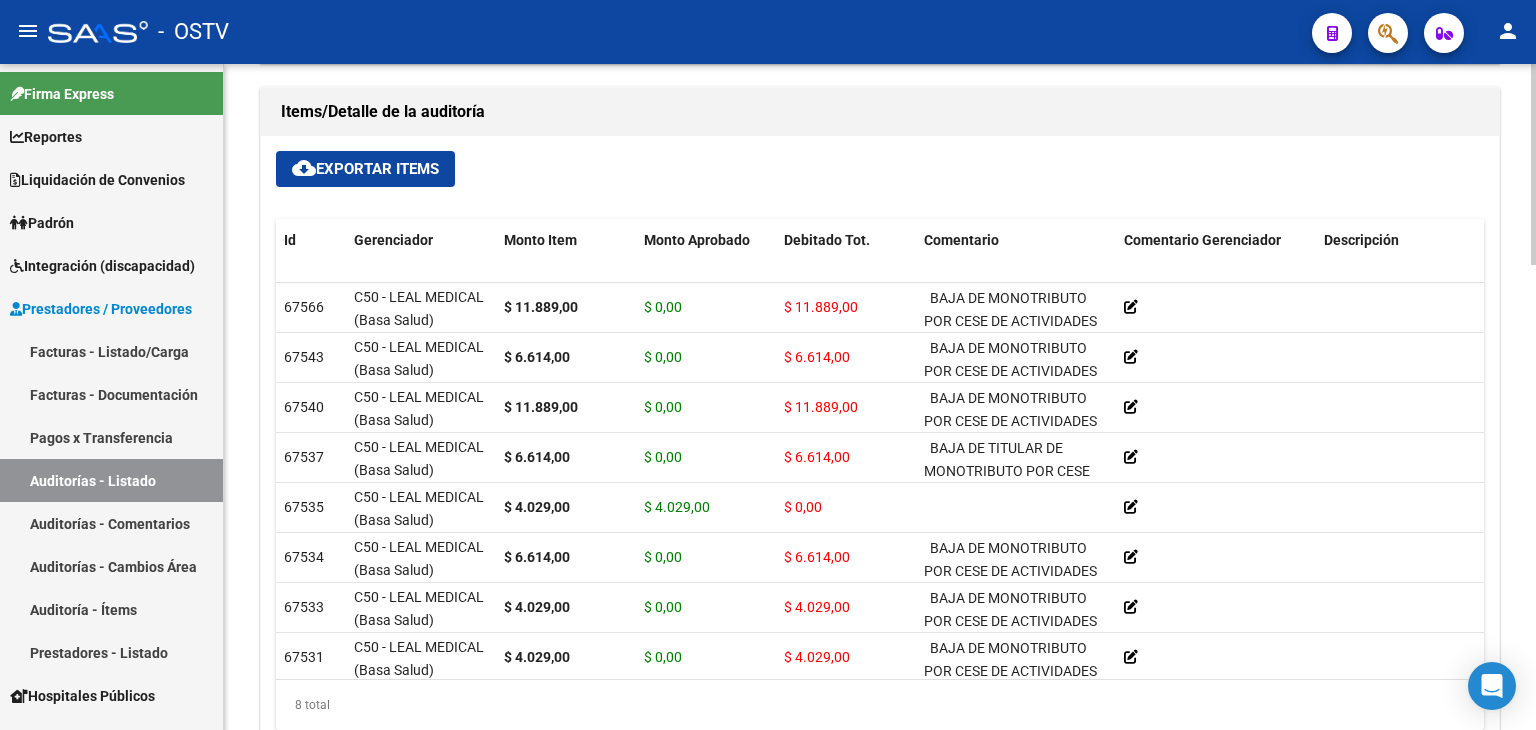 scroll, scrollTop: 1373, scrollLeft: 0, axis: vertical 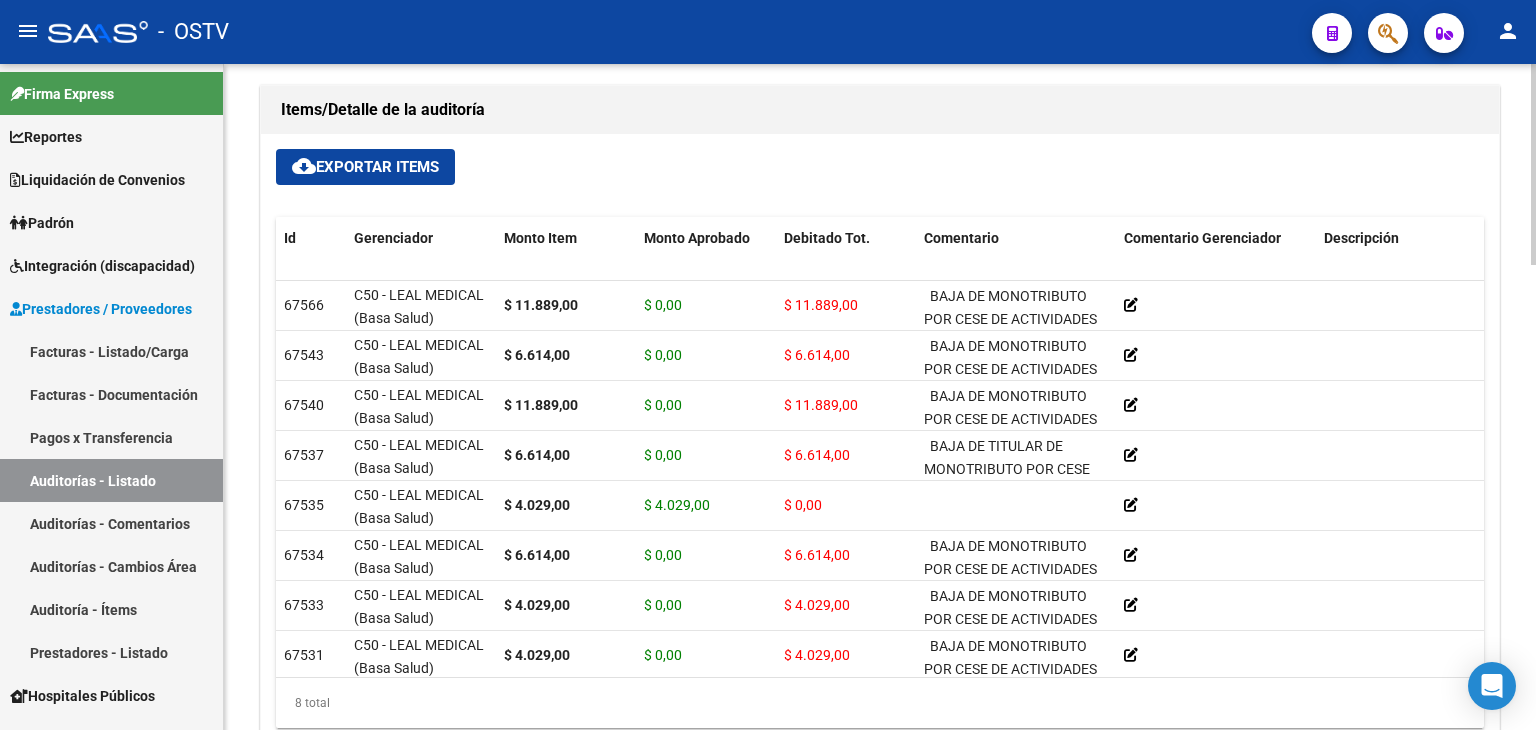 click on "menu -   OSTV  person    Firma Express     Reportes Ingresos Devengados Detalles por CUIL RG Detalles - MT/PD MT morosos Padrón Traspasos x O.S. Traspasos x Provincia Nuevos Aportantes    Liquidación de Convenios Liquidación Publicada ARCA - Aportes RG / MT / PD ARCA - Suma ARCA - Sumarte ARCA - Sano SSS - Integración SSS - Sur ANSES - Desempleo Fiscalización Gastos - Items Gastos - Facturas Otros Débitos y Créditos TOTAL x CUIL    Padrón Afiliados Empadronados Movimientos de Afiliados Padrón Ágil Análisis Afiliado Doc. Respaldatoria Categorías Última DDJJ Último Aporte MT/PD    Integración (discapacidad) Certificado Discapacidad Legajos    Prestadores / Proveedores Facturas - Listado/Carga Facturas - Documentación Pagos x Transferencia Auditorías - Listado Auditorías - Comentarios Auditorías - Cambios Área Auditoría - Ítems Prestadores - Listado    Hospitales Públicos SSS - Censo Hospitalario SSS - Preliquidación SSS - Comprobantes SSS - CPBTs Atenciones Deuda X Empresa" at bounding box center (768, 365) 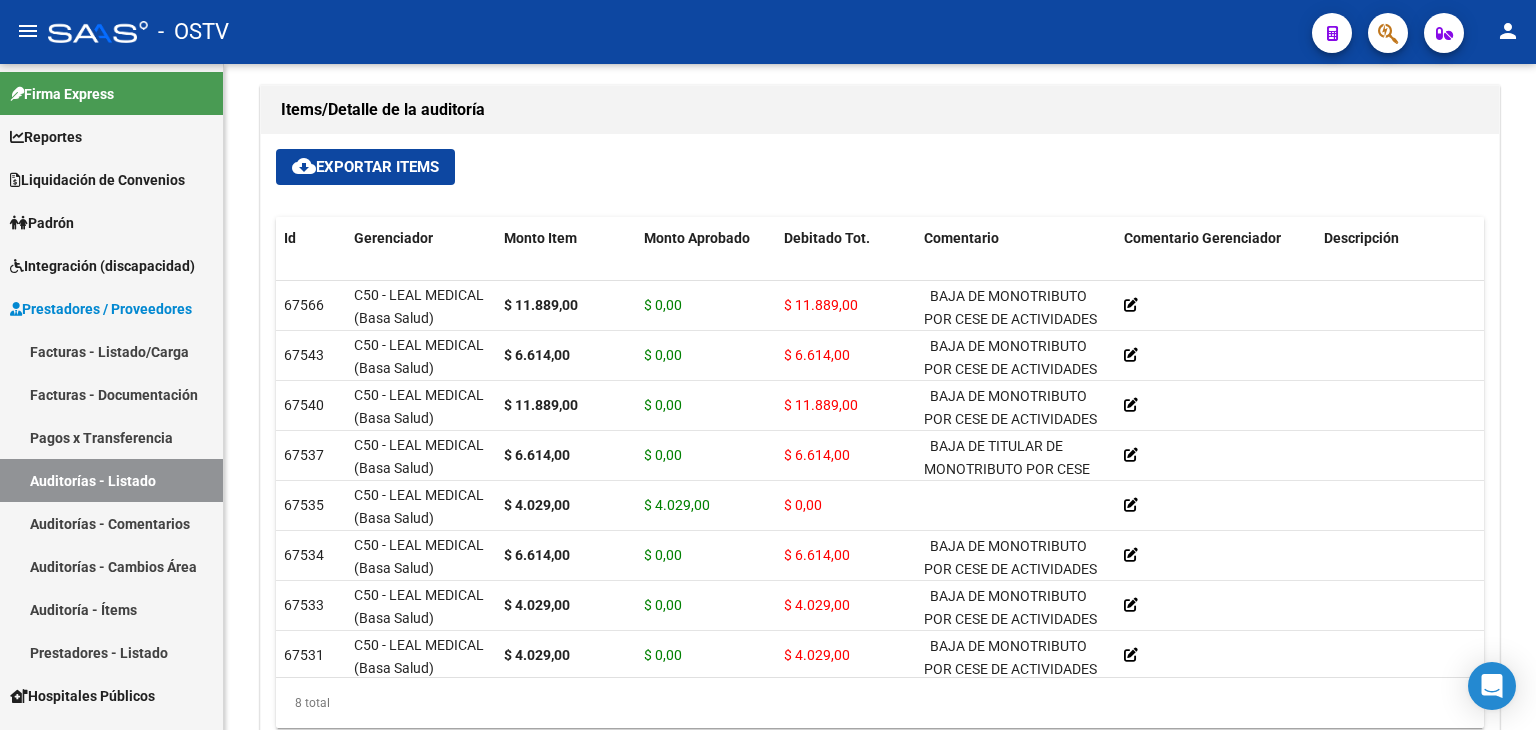 scroll, scrollTop: 24, scrollLeft: 0, axis: vertical 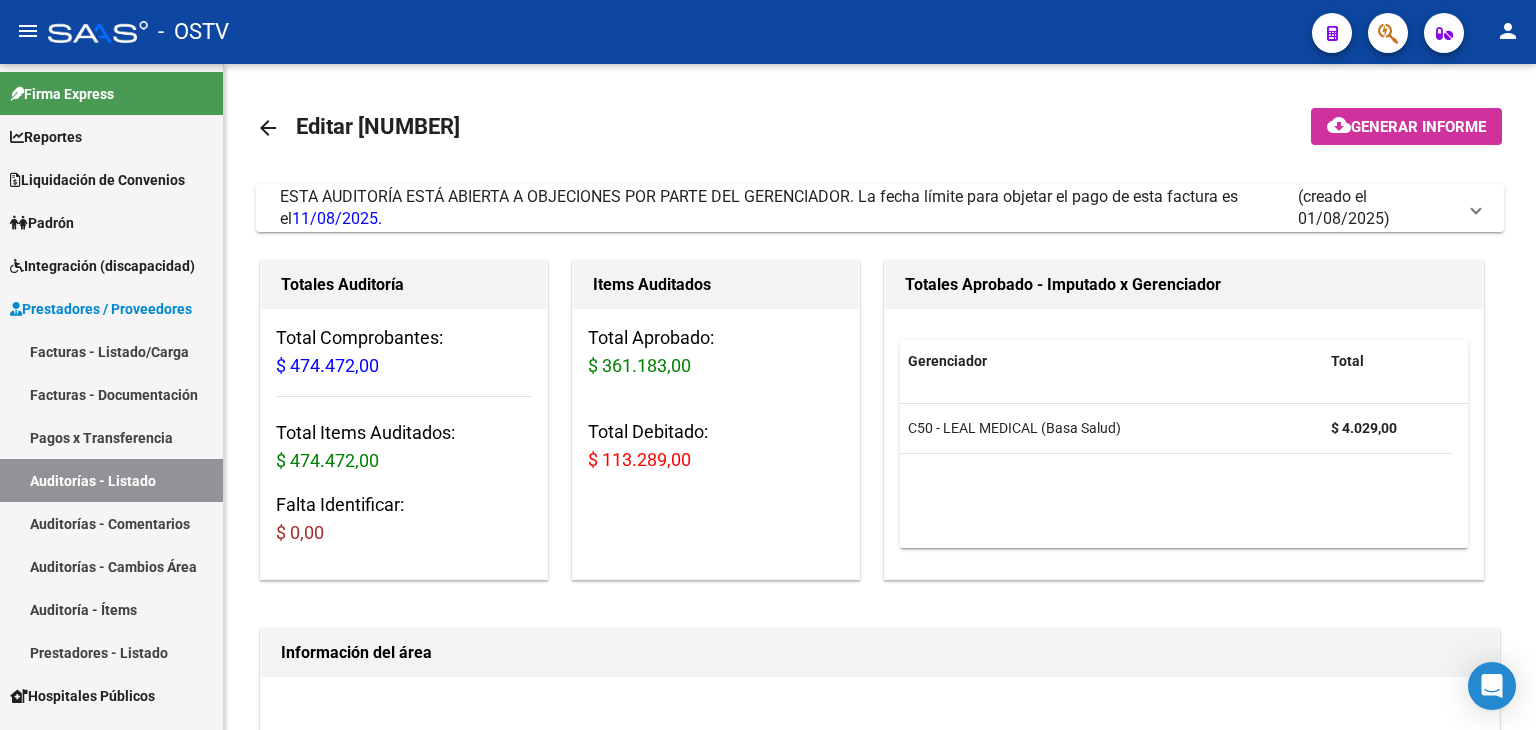 click 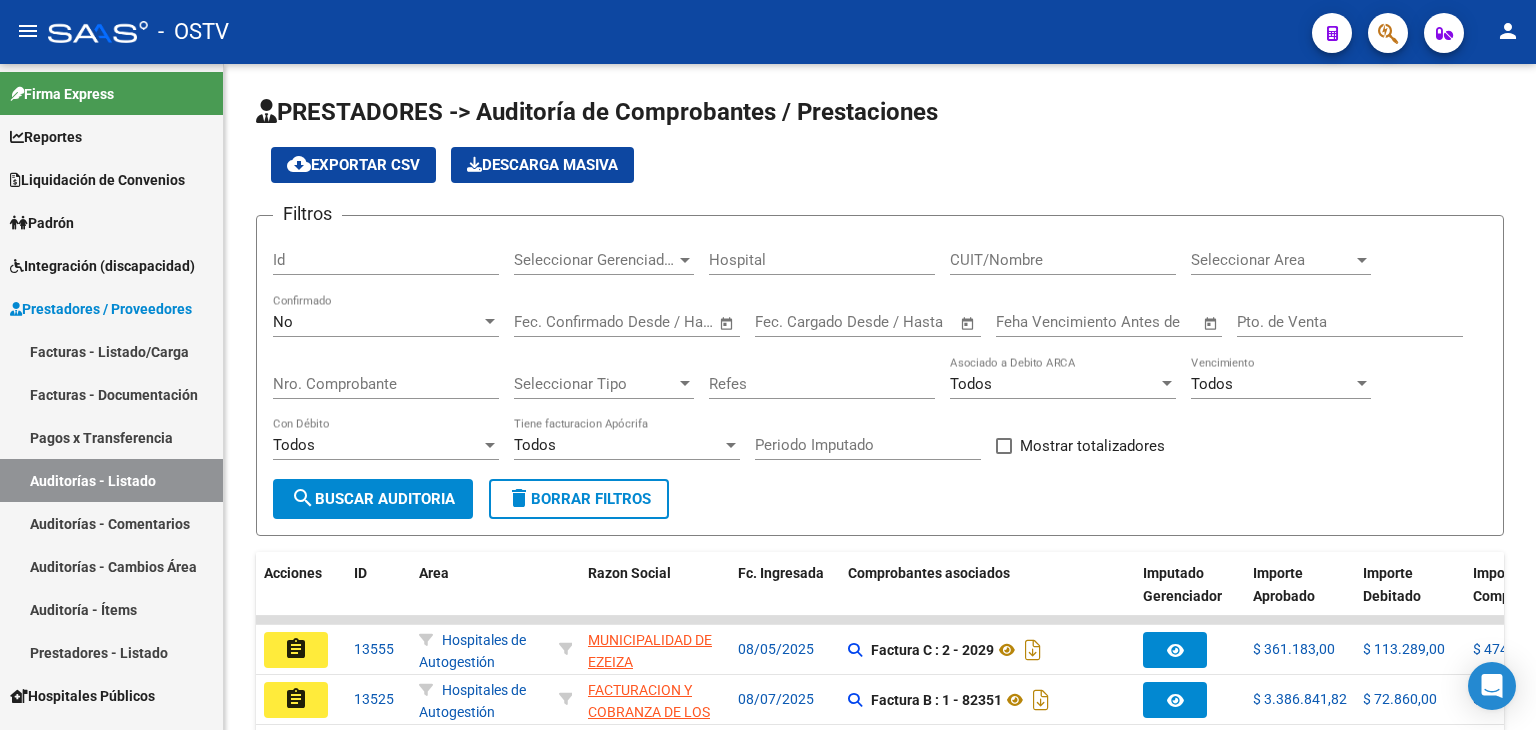 click at bounding box center (490, 321) 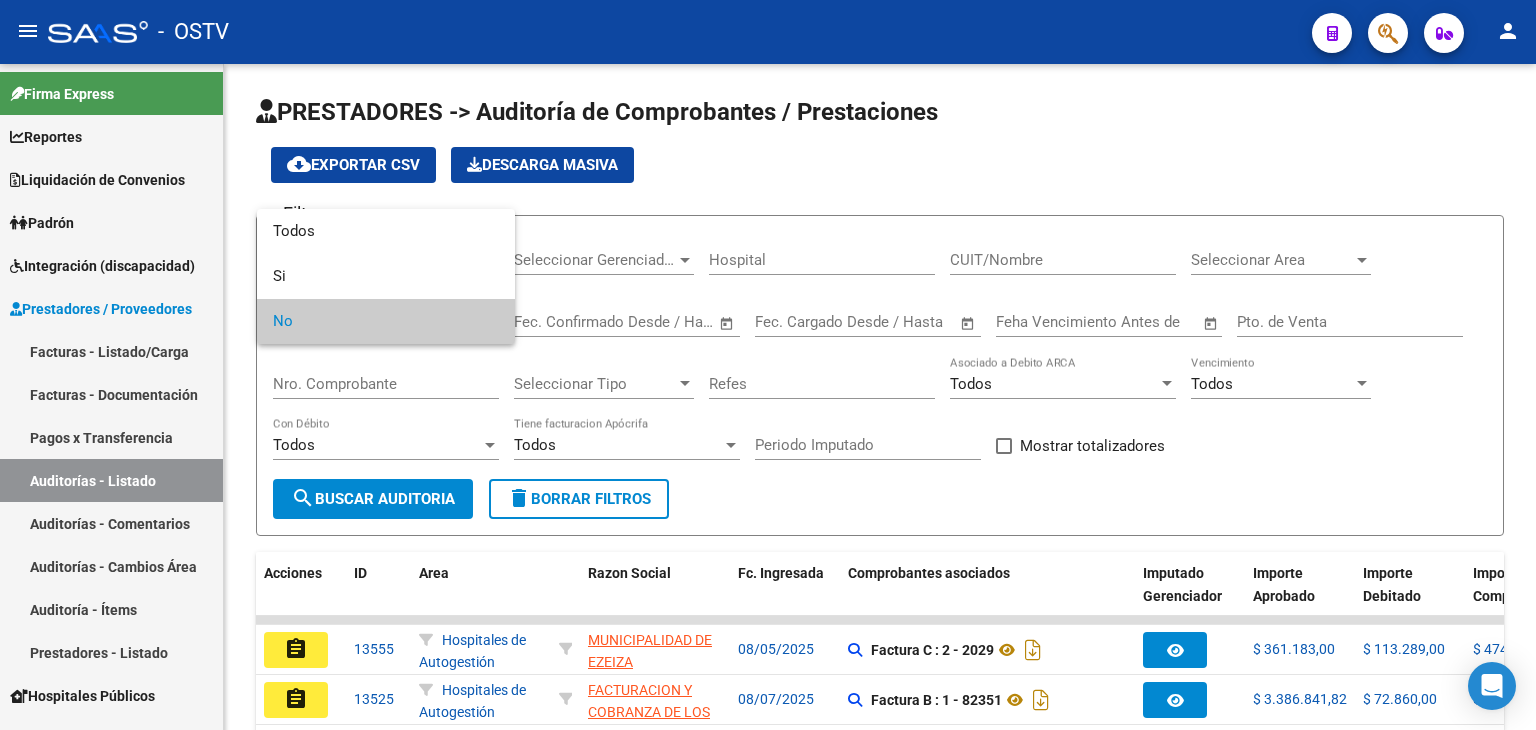 click on "No" at bounding box center [386, 321] 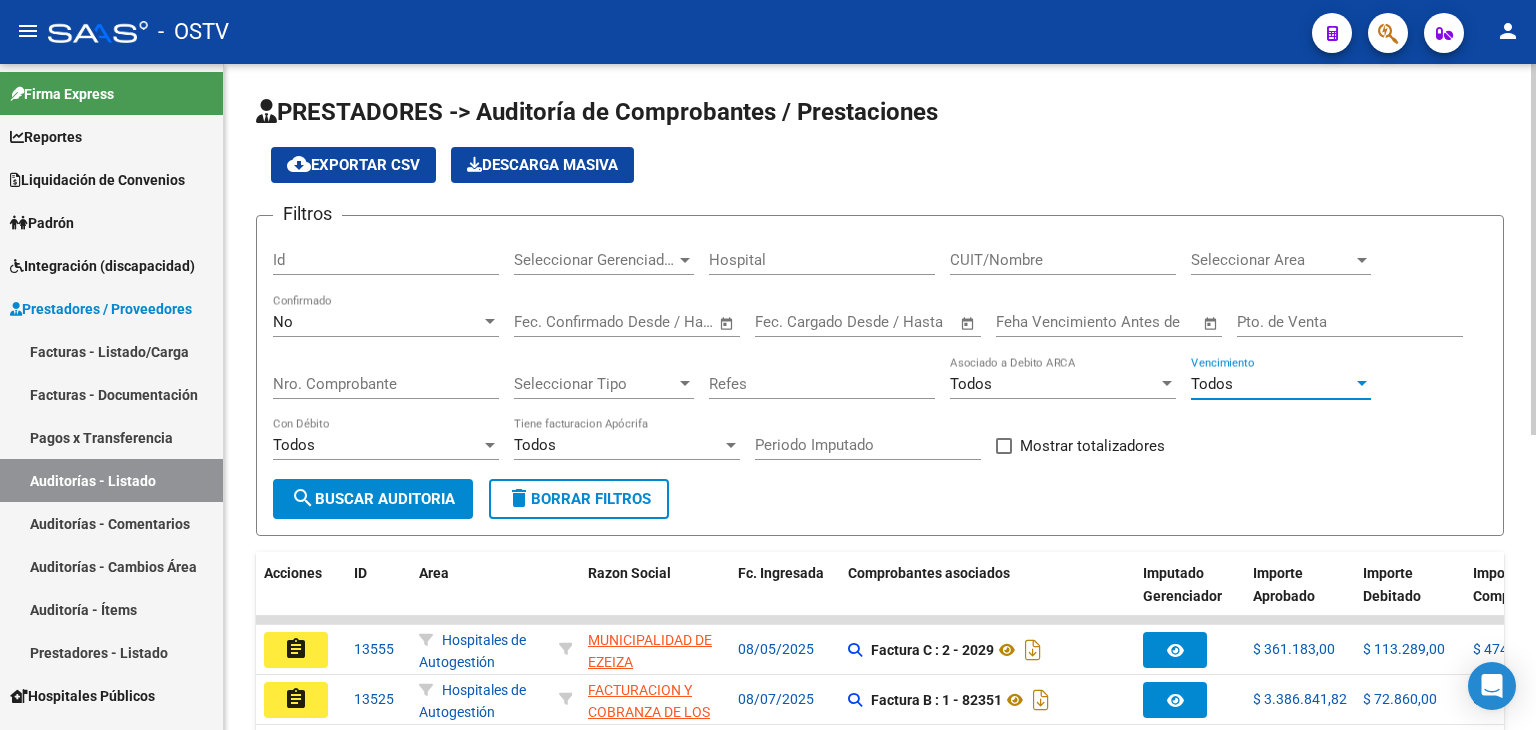 click at bounding box center (1362, 383) 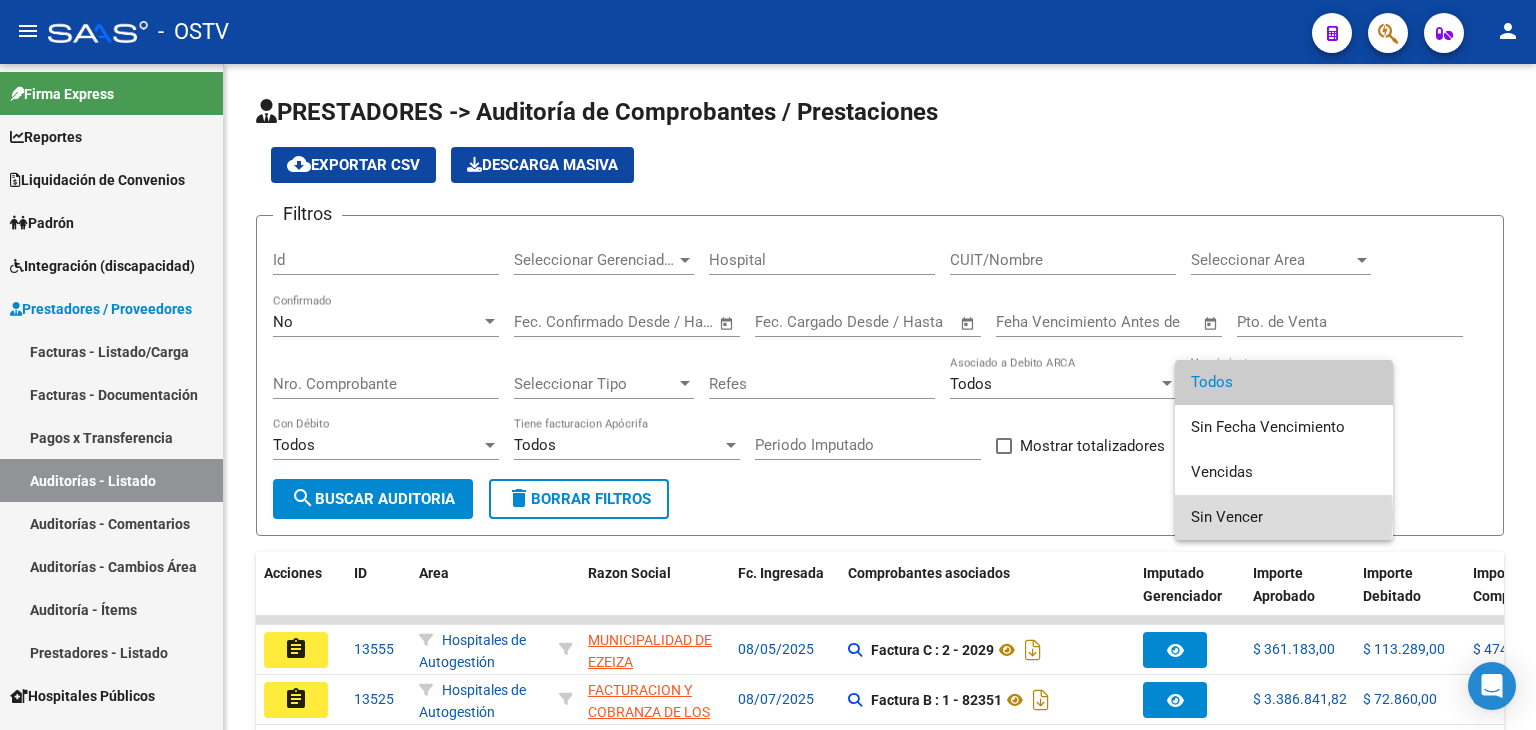 click on "Sin Vencer" at bounding box center [1284, 517] 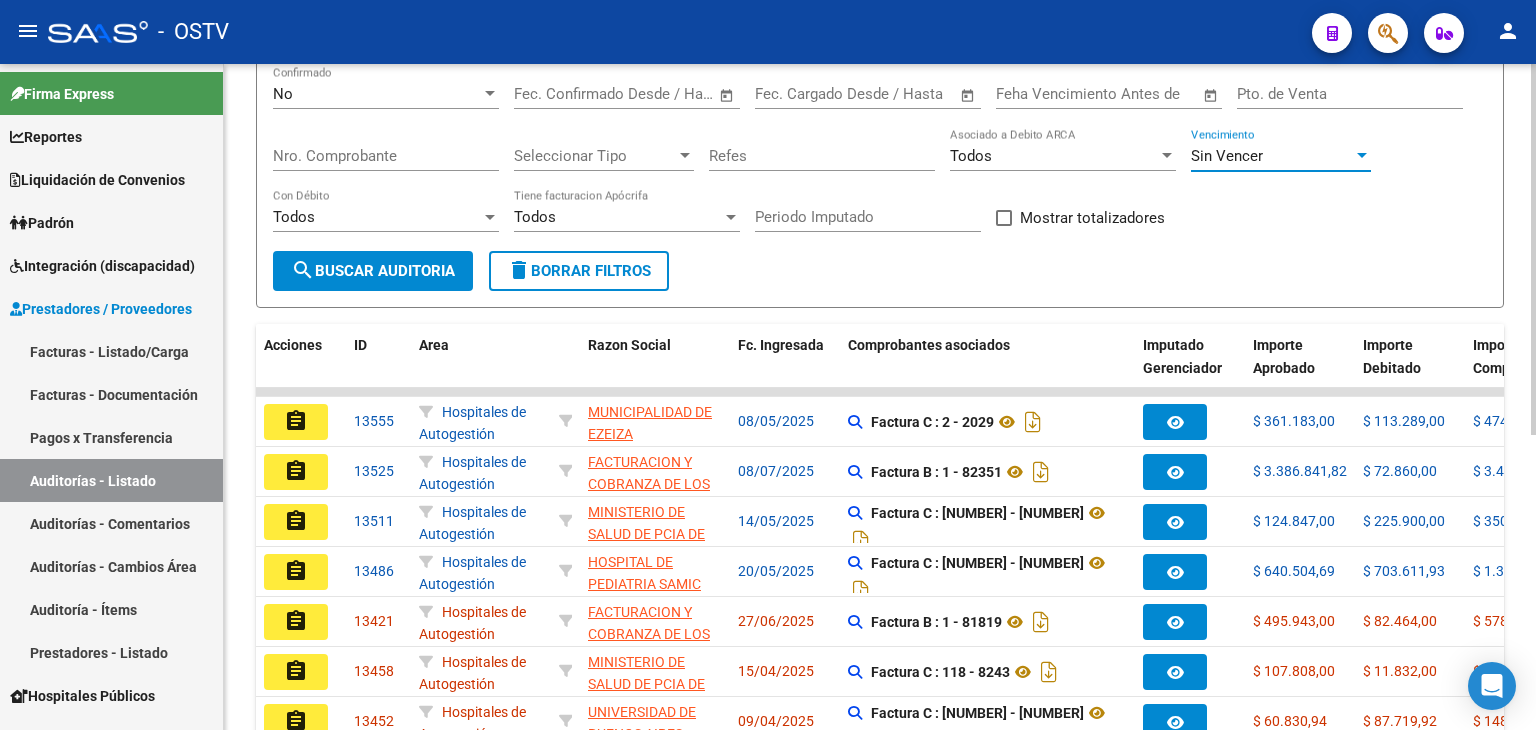 scroll, scrollTop: 239, scrollLeft: 0, axis: vertical 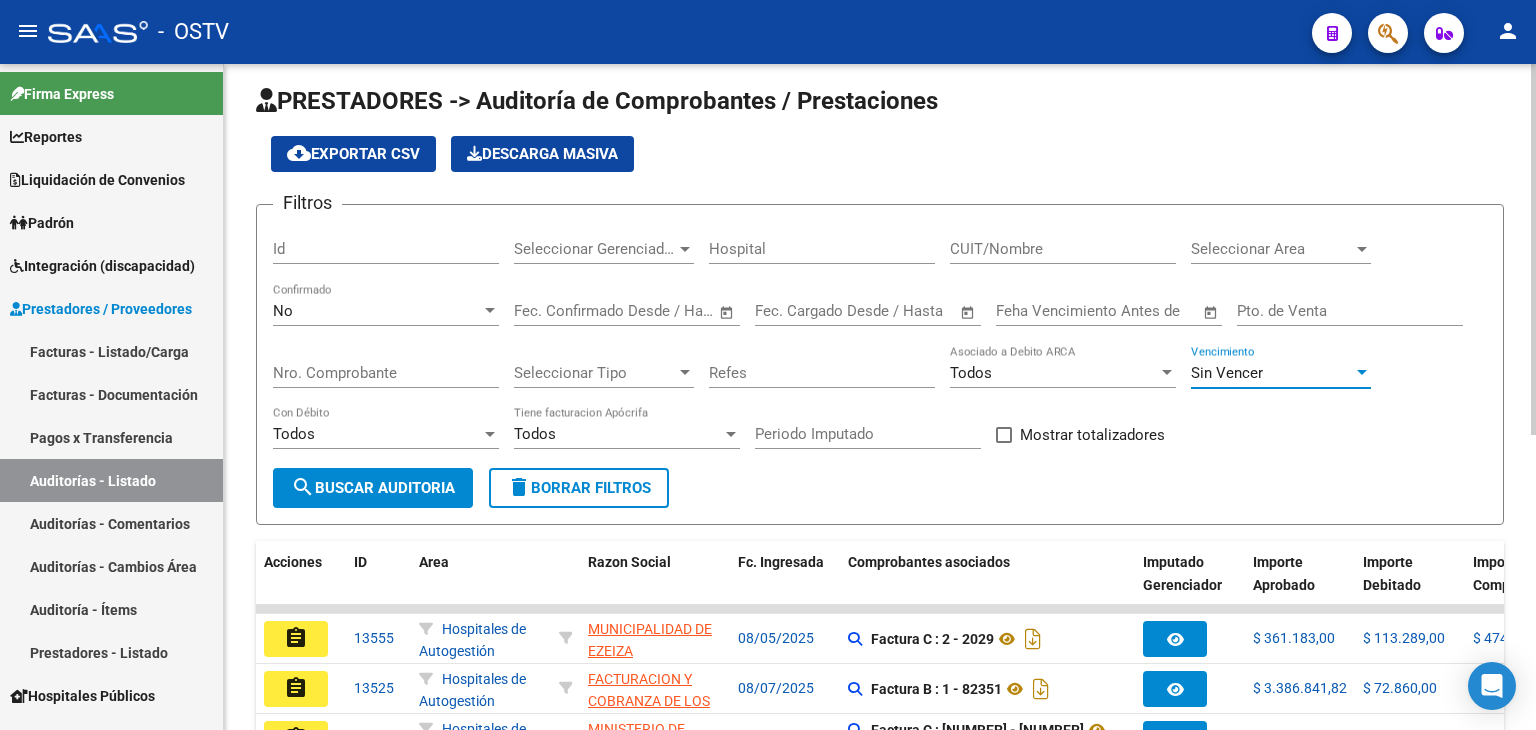 click 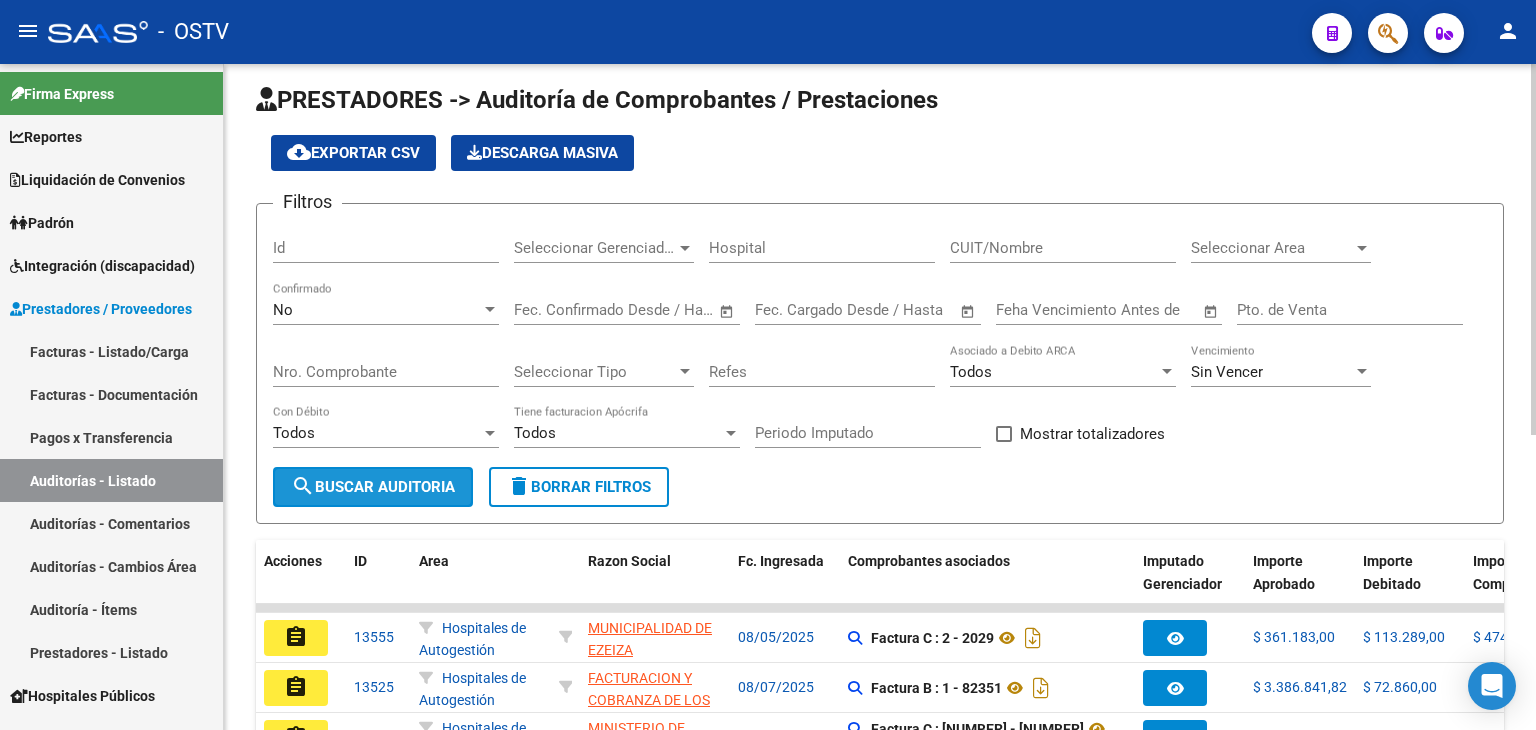 click on "search  Buscar Auditoria" 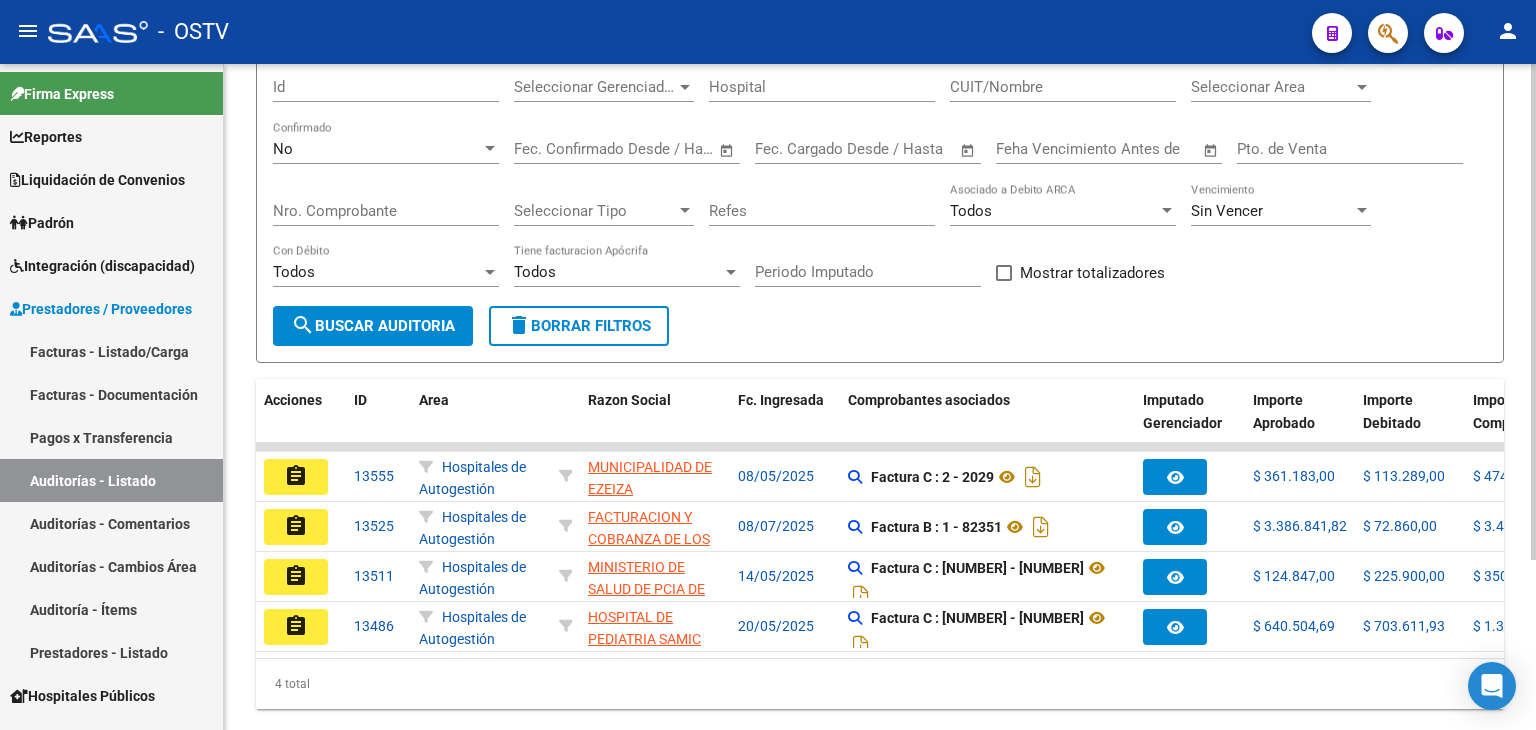 scroll, scrollTop: 212, scrollLeft: 0, axis: vertical 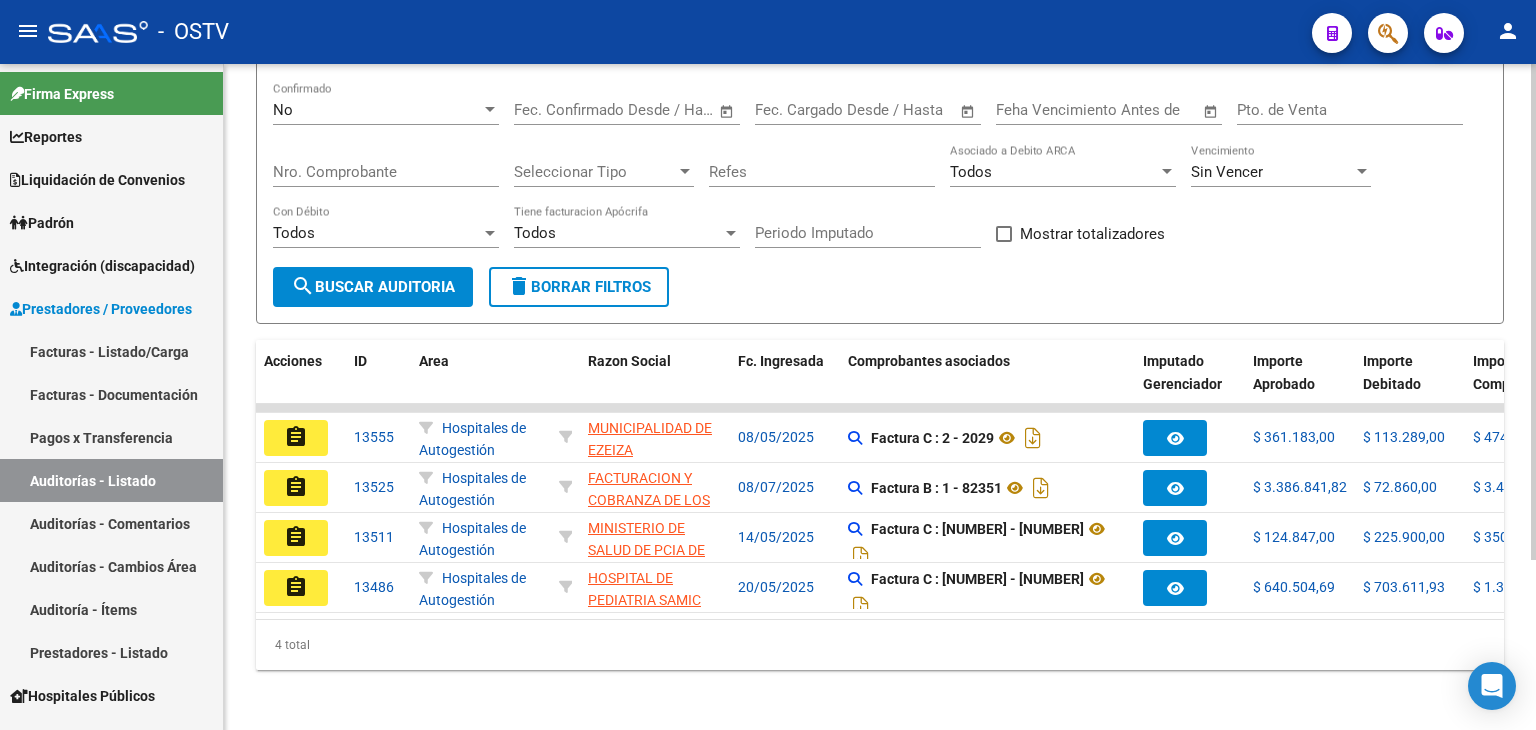 click 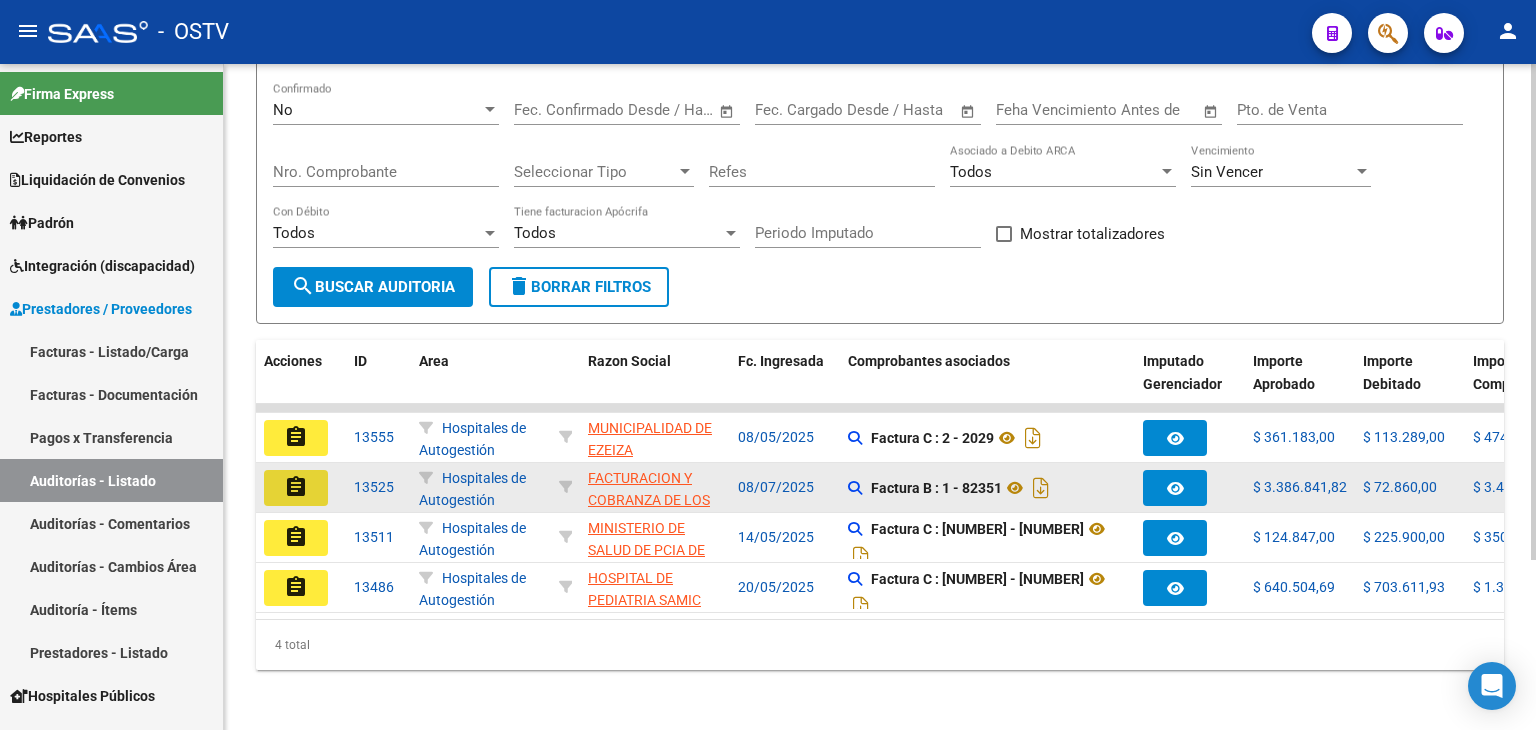 click on "assignment" 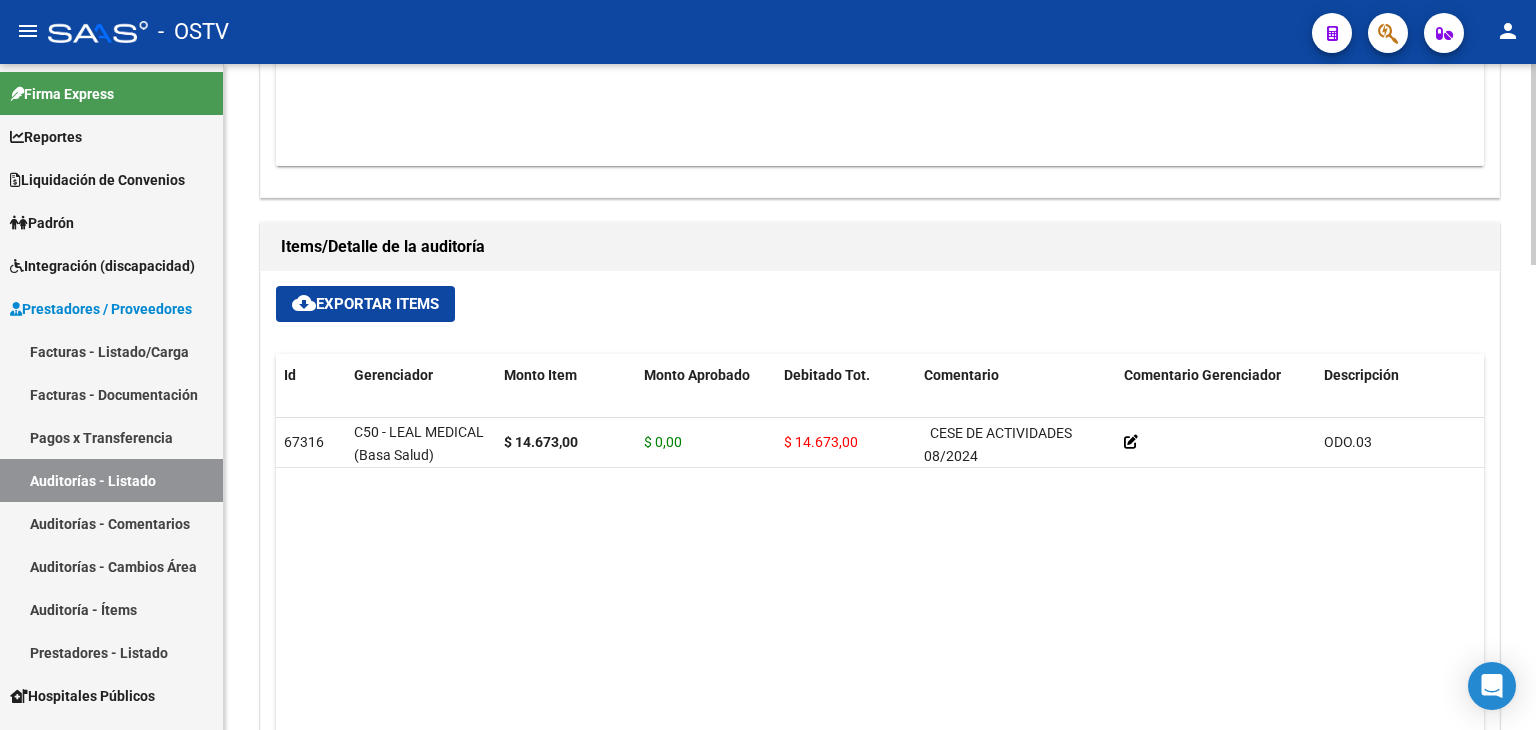 scroll, scrollTop: 1238, scrollLeft: 0, axis: vertical 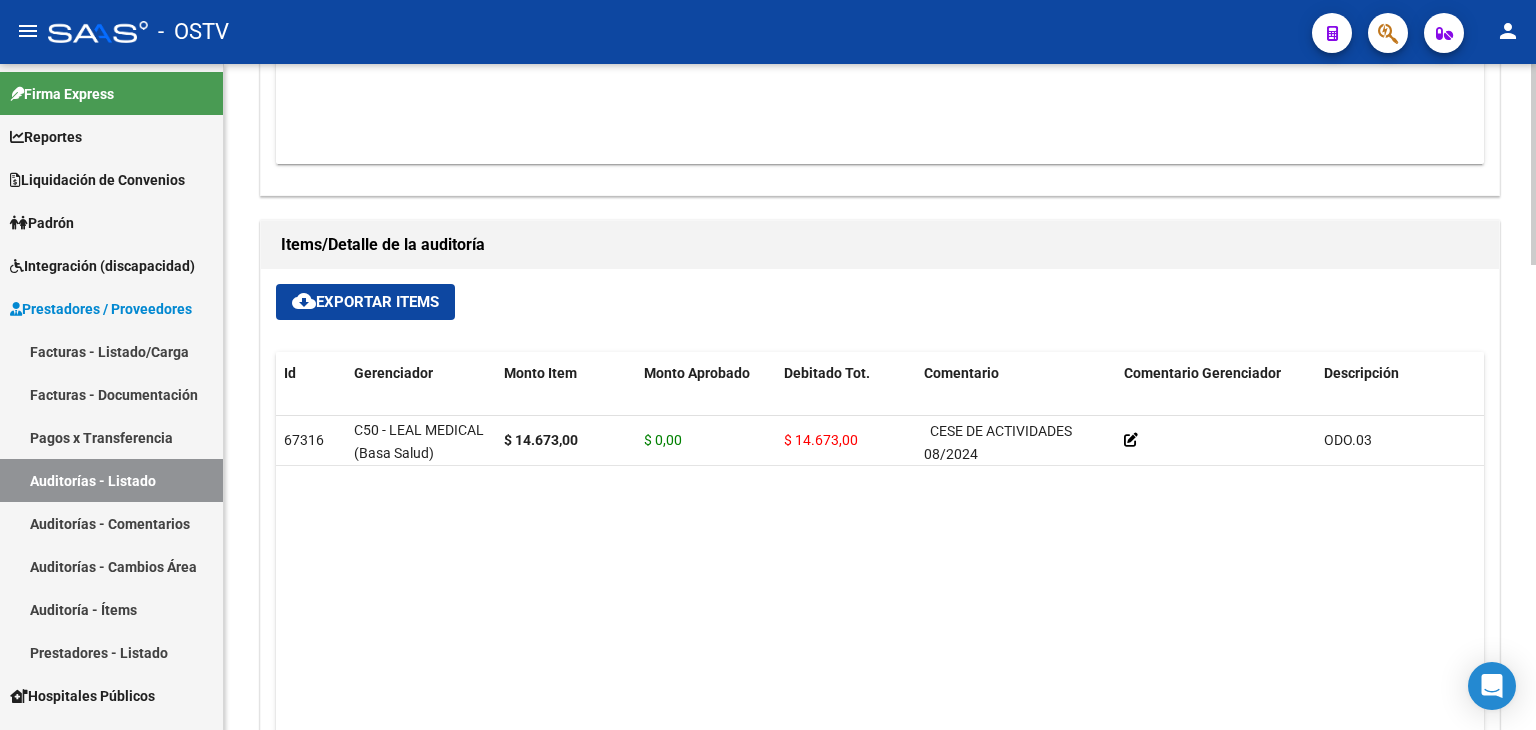 click on "arrow_back Editar [NUMBER]    cloud_download  Generar informe  ESTA AUDITORÍA ESTÁ ABIERTA A OBJECIONES POR PARTE DEL GERENCIADOR. La fecha límite para objetar el pago de esta factura es el  [DD]/[MM]/[YYYY].   (creado el [DD]/[MM]/[YYYY]) Escriba su comentario aquí. Si desea no reconocer algún débito, debe especificar el importe y el concepto. Enviar comentario help  Totales Auditoría Total Comprobantes:  $ [AMOUNT] Total Items Auditados:  $ [AMOUNT] Falta Identificar:   $ 0,00 Items Auditados Total Aprobado: $ [AMOUNT] Total Debitado: $ [AMOUNT] Totales Aprobado - Imputado x Gerenciador Gerenciador Total C50 - LEAL MEDICAL (Basa Salud)  $ 0,00 Información del área  Area * Hospitales de Autogestión Seleccionar area Comentario    CON DEBITO - A LA ESPERA DE NC Ingresar comentario  save  Guardar Comentario  Comprobantes Asociados a la Auditoría cloud_download  Exportar Comprobantes  ID CAE Razon Social CPBT Monto Fecha Cpbt Fecha Recibido Doc Respaldatoria Doc Trazabilidad Expte. Interno [NUMBER]" 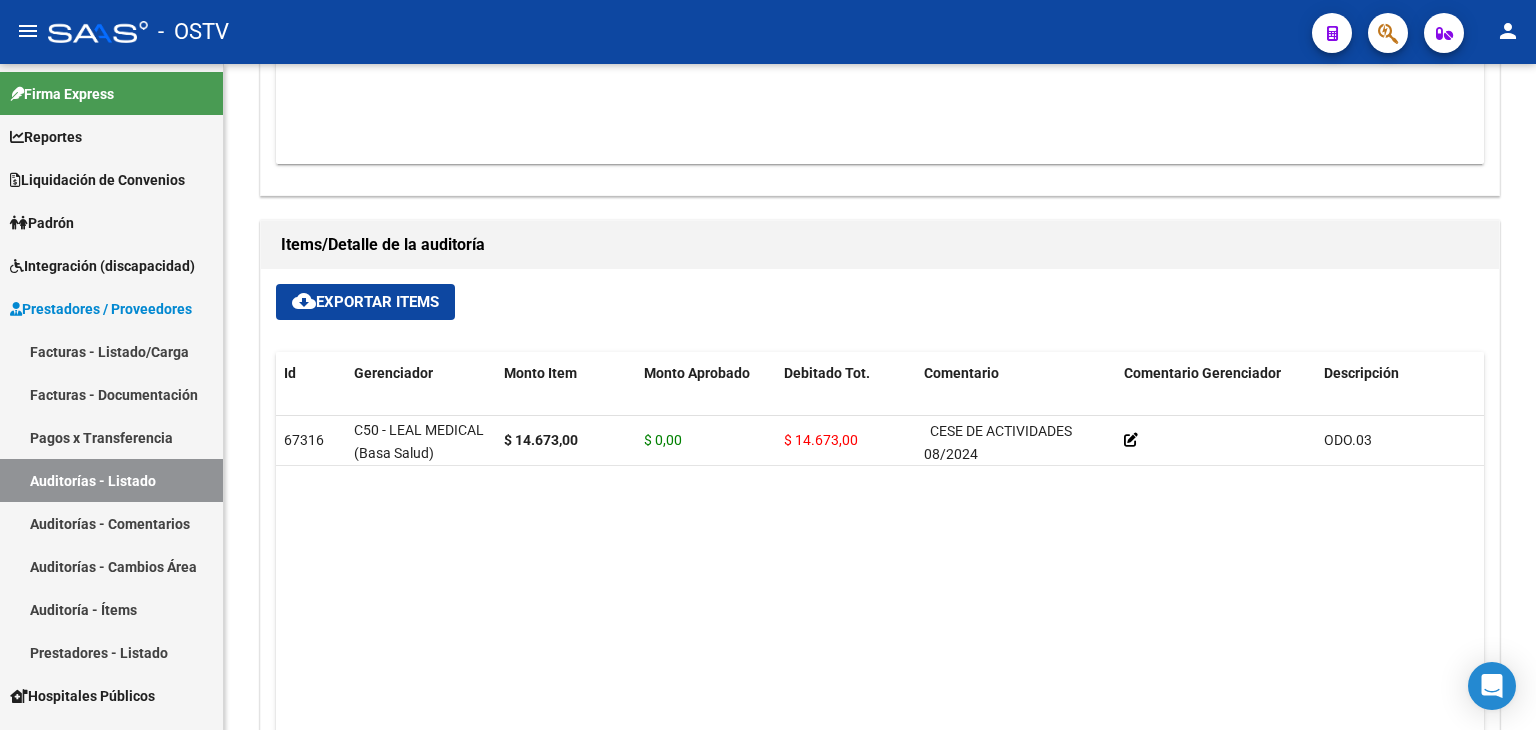 drag, startPoint x: 391, startPoint y: 381, endPoint x: 383, endPoint y: 305, distance: 76.41989 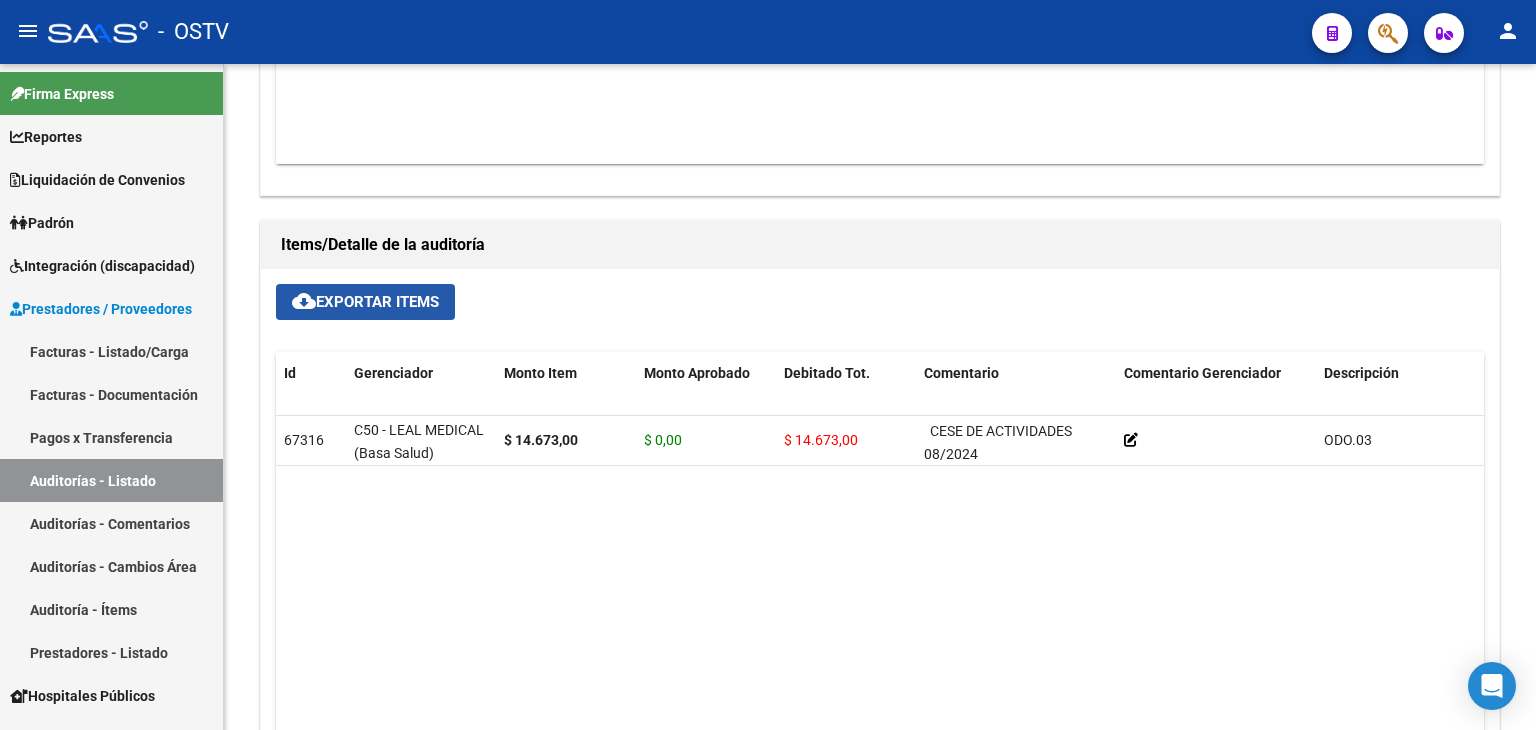 click on "cloud_download  Exportar Items" 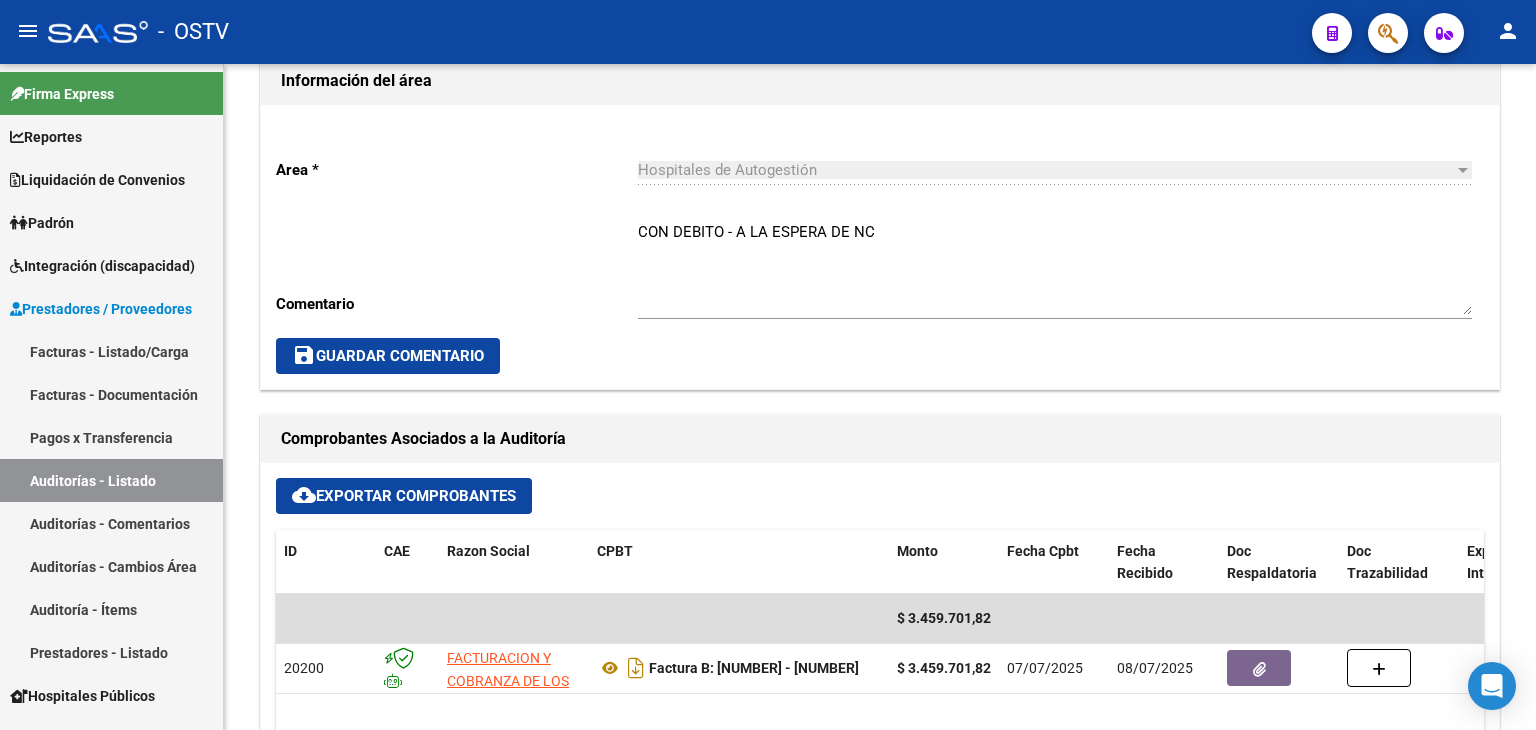 scroll, scrollTop: 0, scrollLeft: 0, axis: both 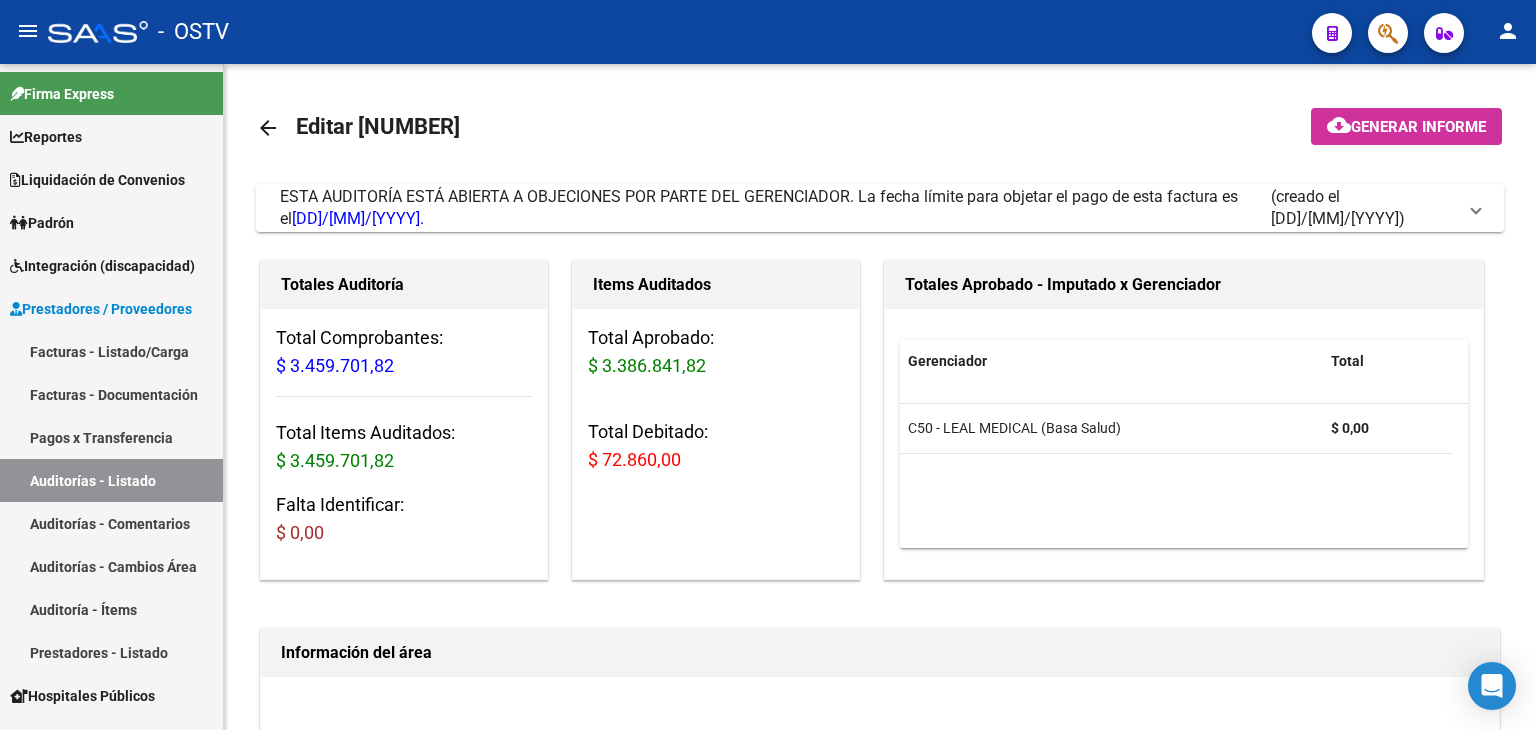 click 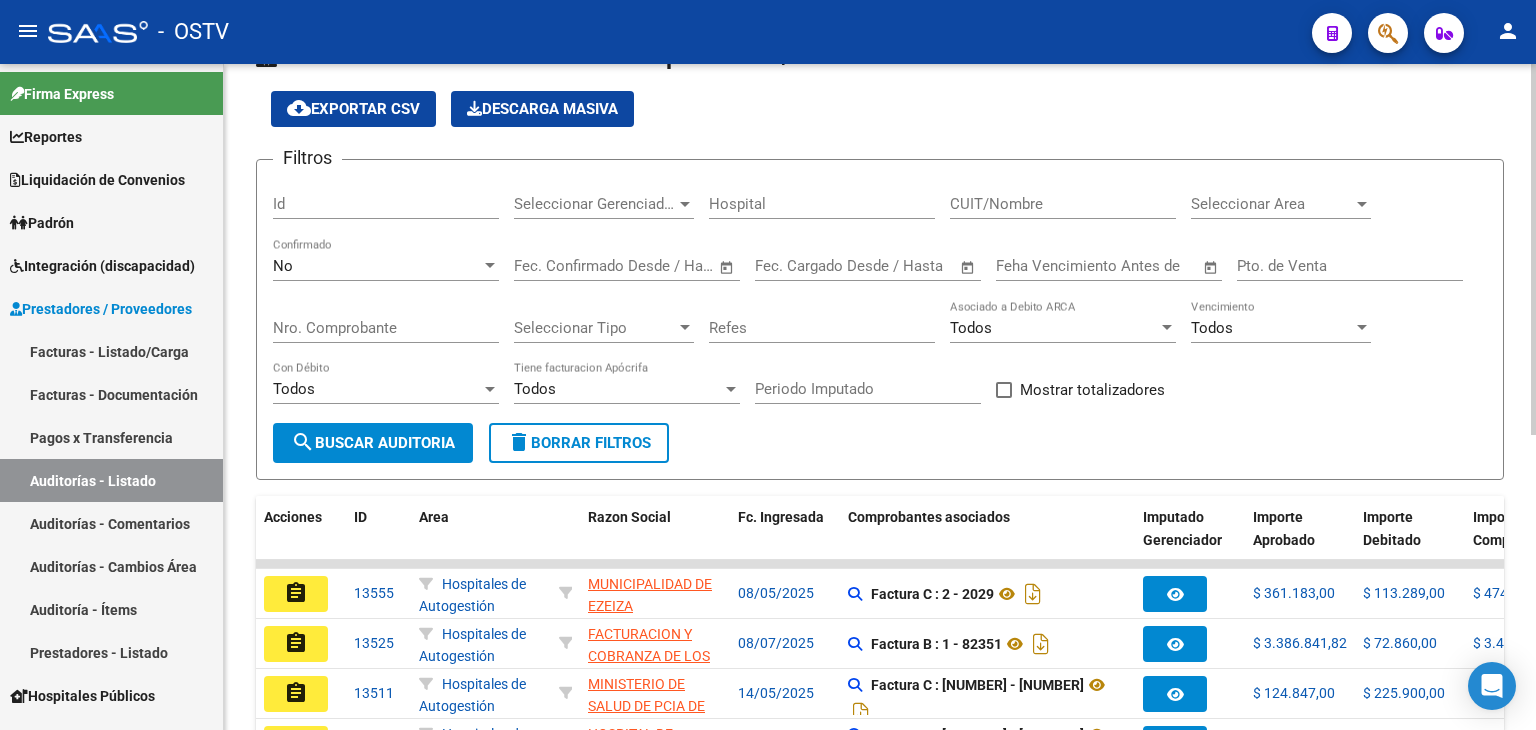 scroll, scrollTop: 0, scrollLeft: 0, axis: both 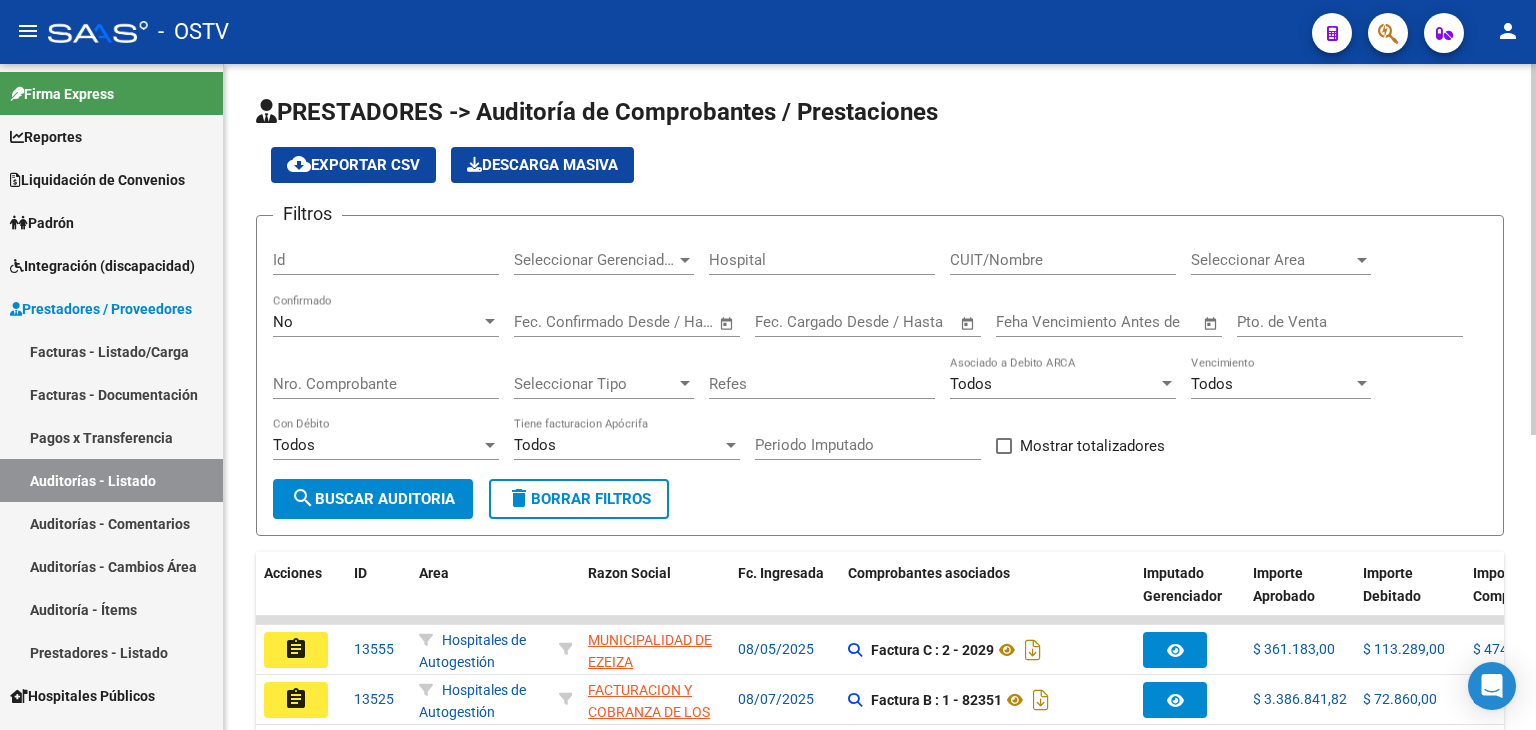 click on "PRESTADORES -> Auditoría de Comprobantes / Prestaciones cloud_download  Exportar CSV   Descarga Masiva
Filtros Id Seleccionar Gerenciador Seleccionar Gerenciador Hospital CUIT/Nombre Seleccionar Area Seleccionar Area No Confirmado Start date – End date Fec. Confirmado Desde / Hasta Start date – End date Fec. Cargado Desde / Hasta Feha Vencimiento Antes de Pto. de Venta Nro. Comprobante Seleccionar Tipo Seleccionar Tipo Refes Todos Asociado a Debito ARCA Todos Vencimiento Todos Con Débito Todos Tiene facturacion Apócrifa Periodo Imputado    Mostrar totalizadores search  Buscar Auditoria  delete  Borrar Filtros  Acciones ID Area Razon Social Fc. Ingresada Comprobantes asociados Imputado Gerenciador Importe Aprobado Importe Debitado Importe Comprobantes Vencimiento FC Creado Usuario Confirmado Por Comentario Vencimiento Auditoría Auditoría externa creada Período Imputado Fecha Debitado x ARCA Monto Debitado x ARCA assignment [NUMBER]      Hospitales de Autogestión  MUNICIPALIDAD DE EZEIZA [DD]/[MM]/[YYYY]" 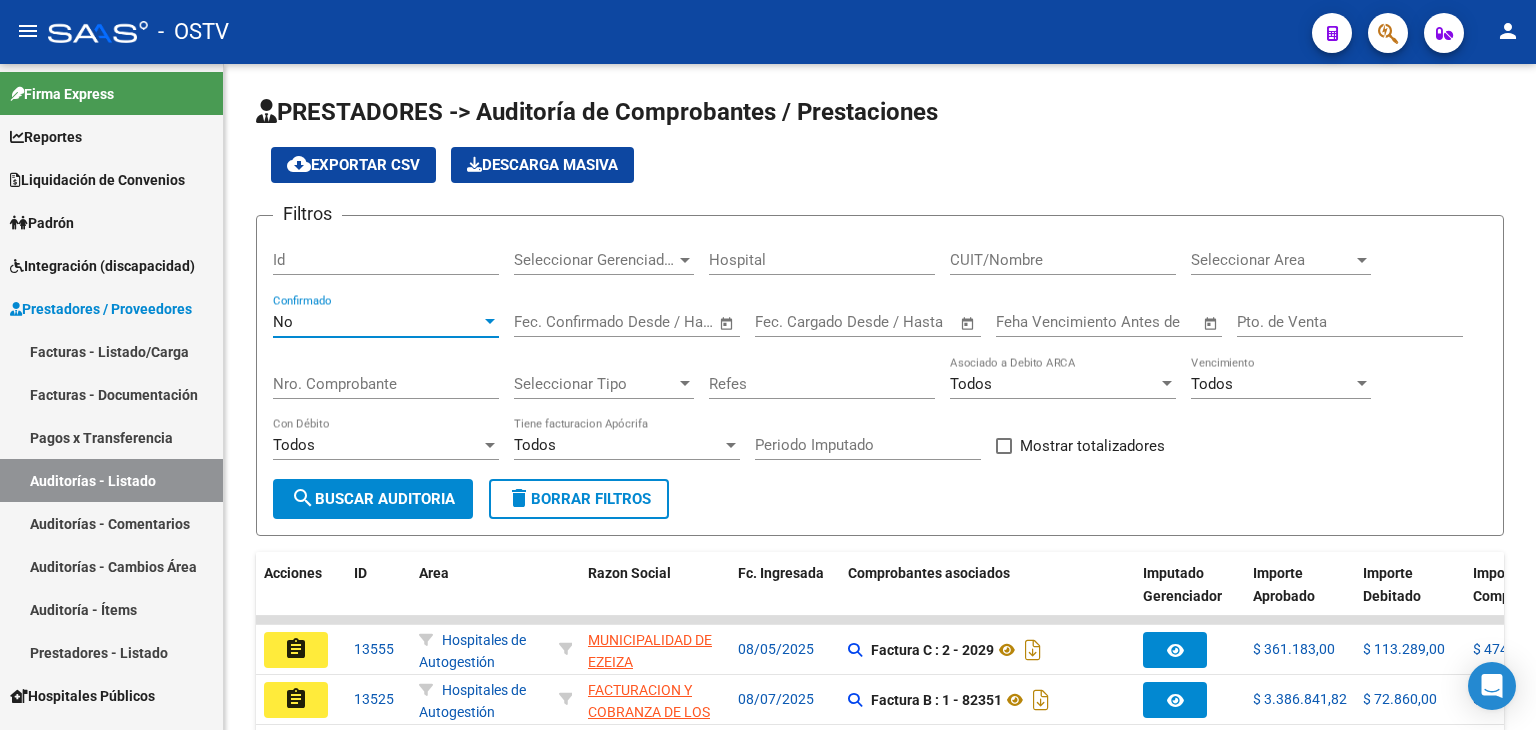 click at bounding box center [490, 321] 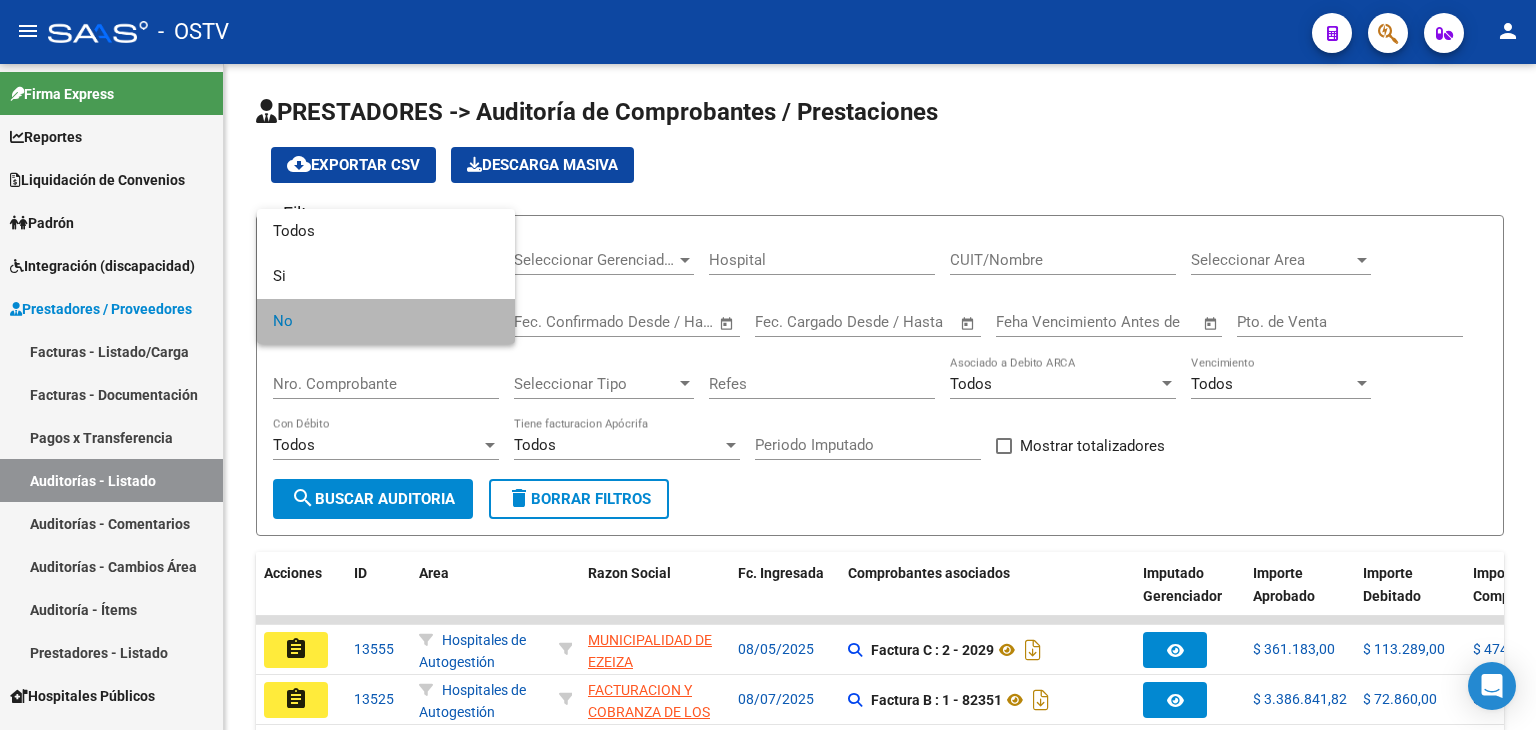 click on "No" at bounding box center (386, 321) 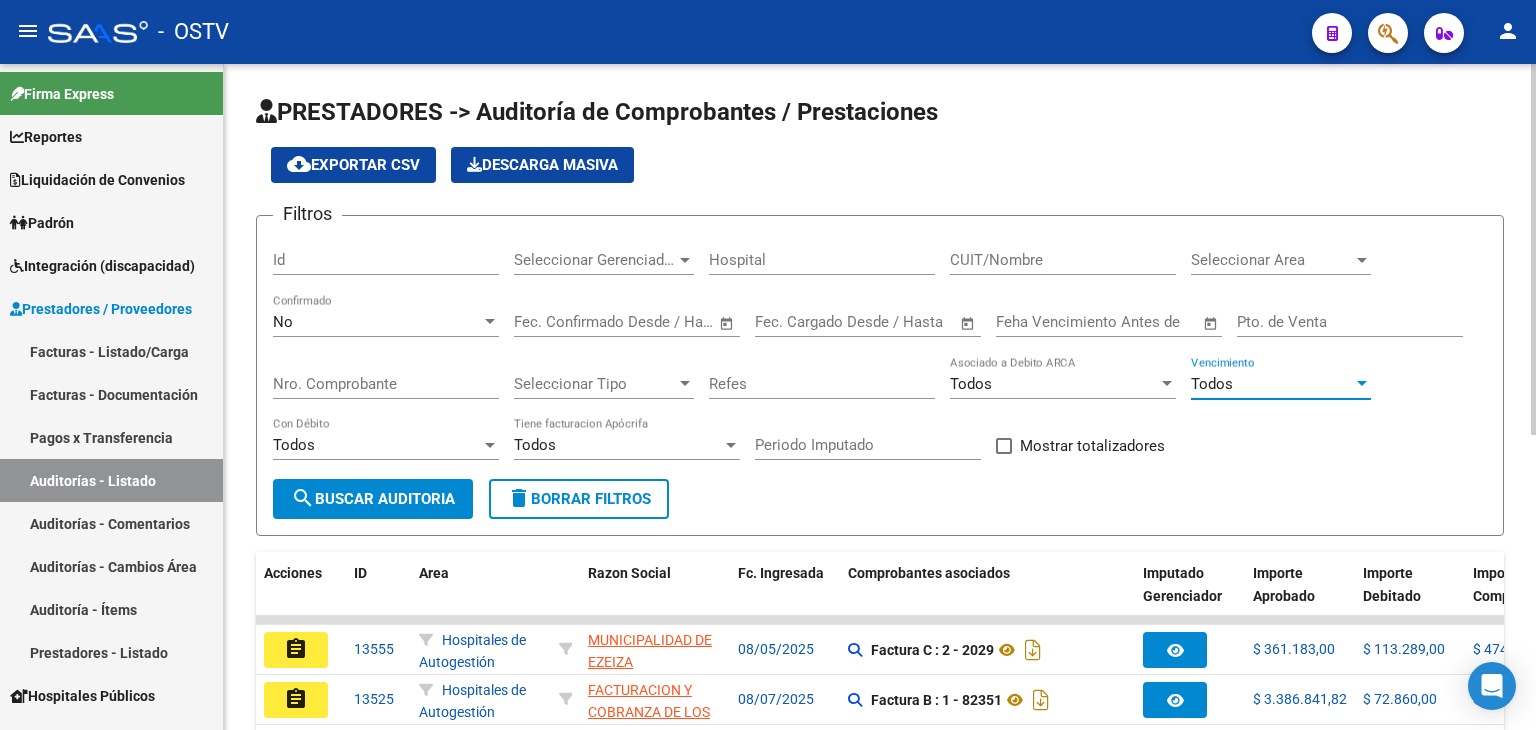 click at bounding box center [1362, 383] 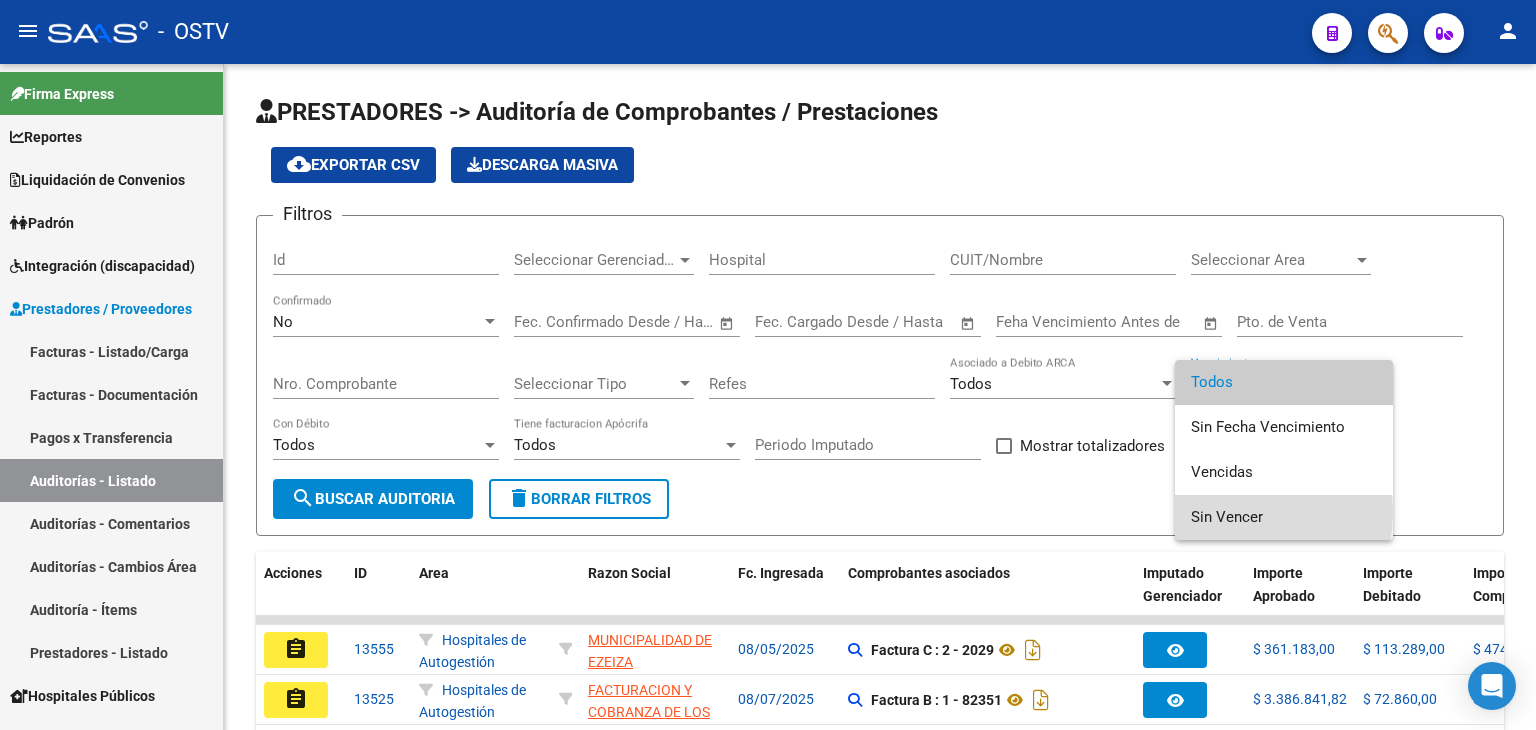 click on "Sin Vencer" at bounding box center [1284, 517] 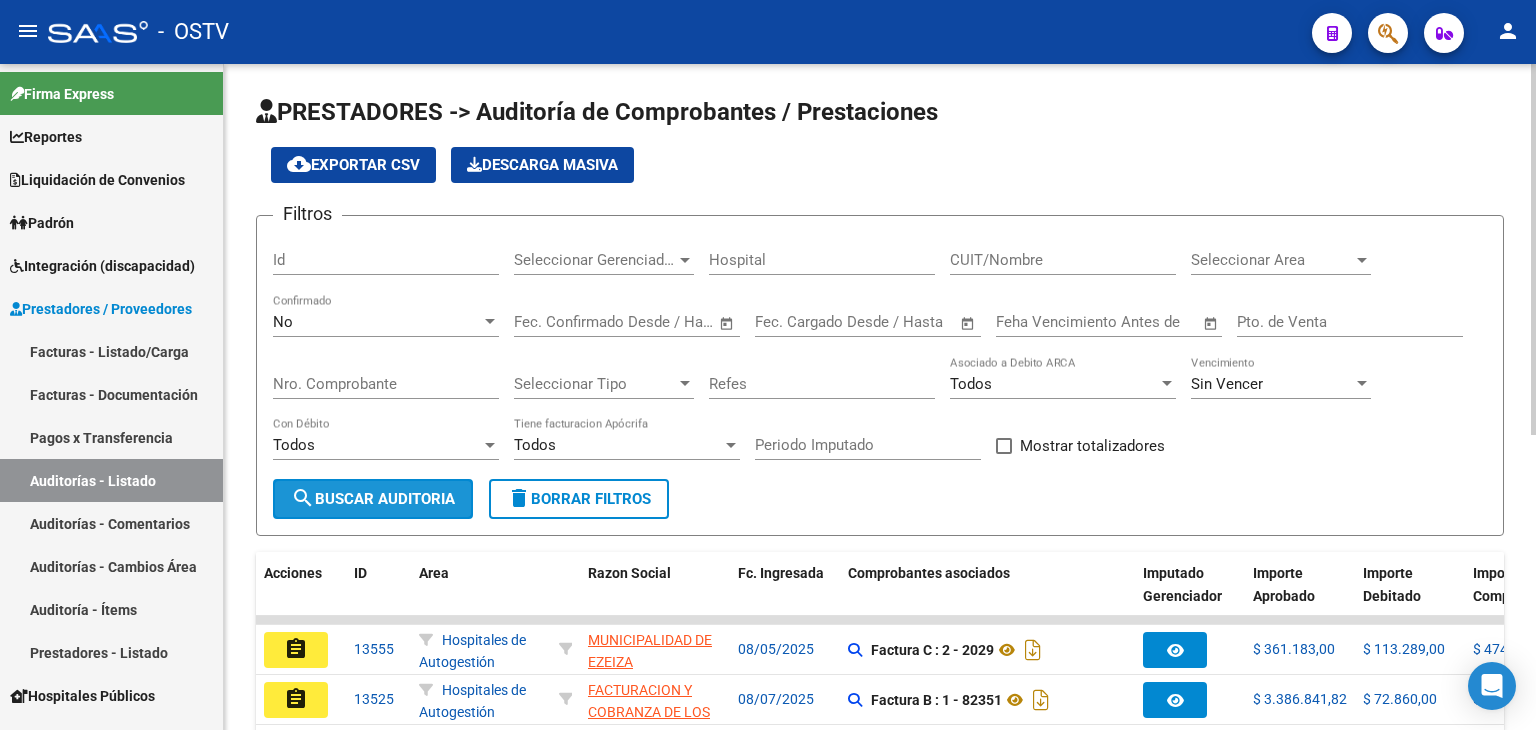 click on "search  Buscar Auditoria" 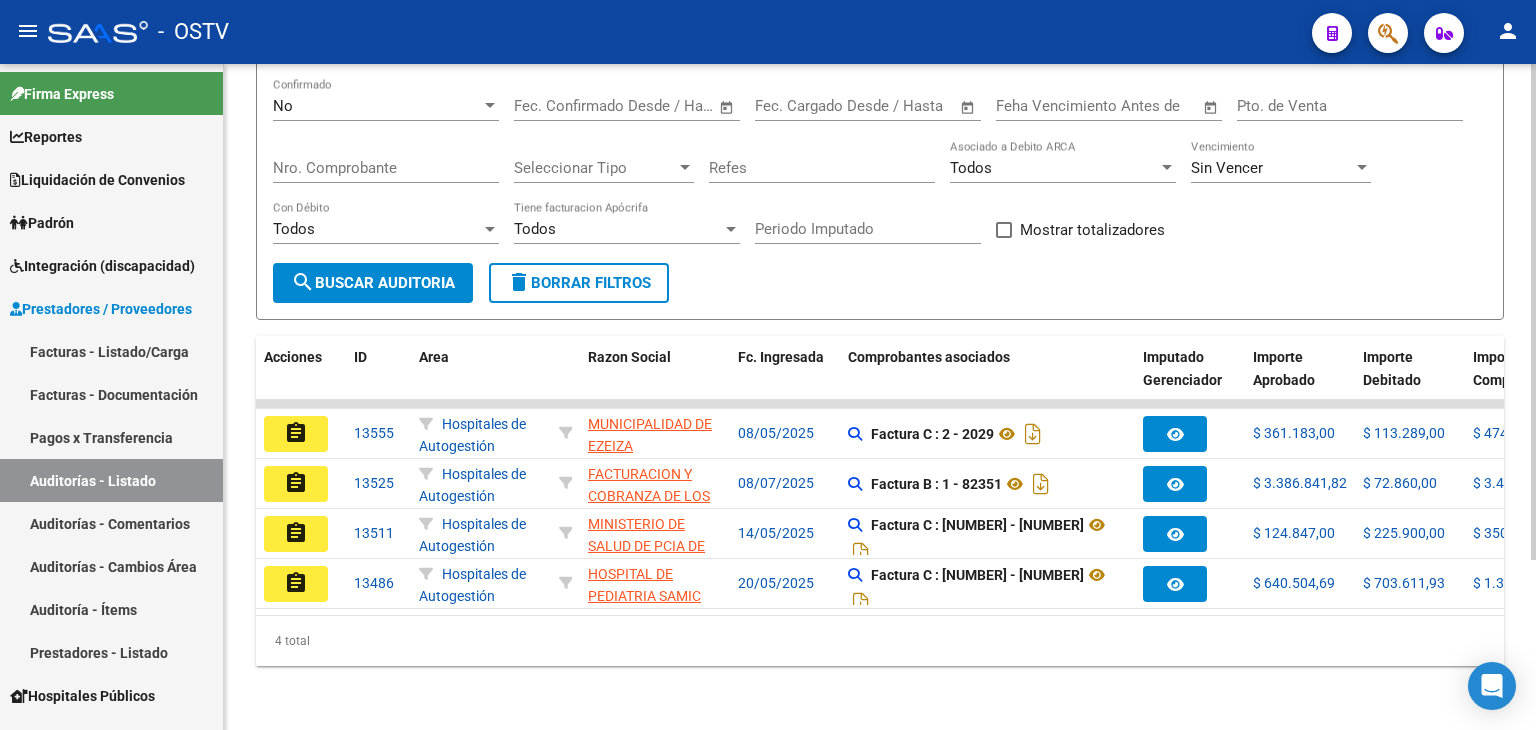 scroll, scrollTop: 228, scrollLeft: 0, axis: vertical 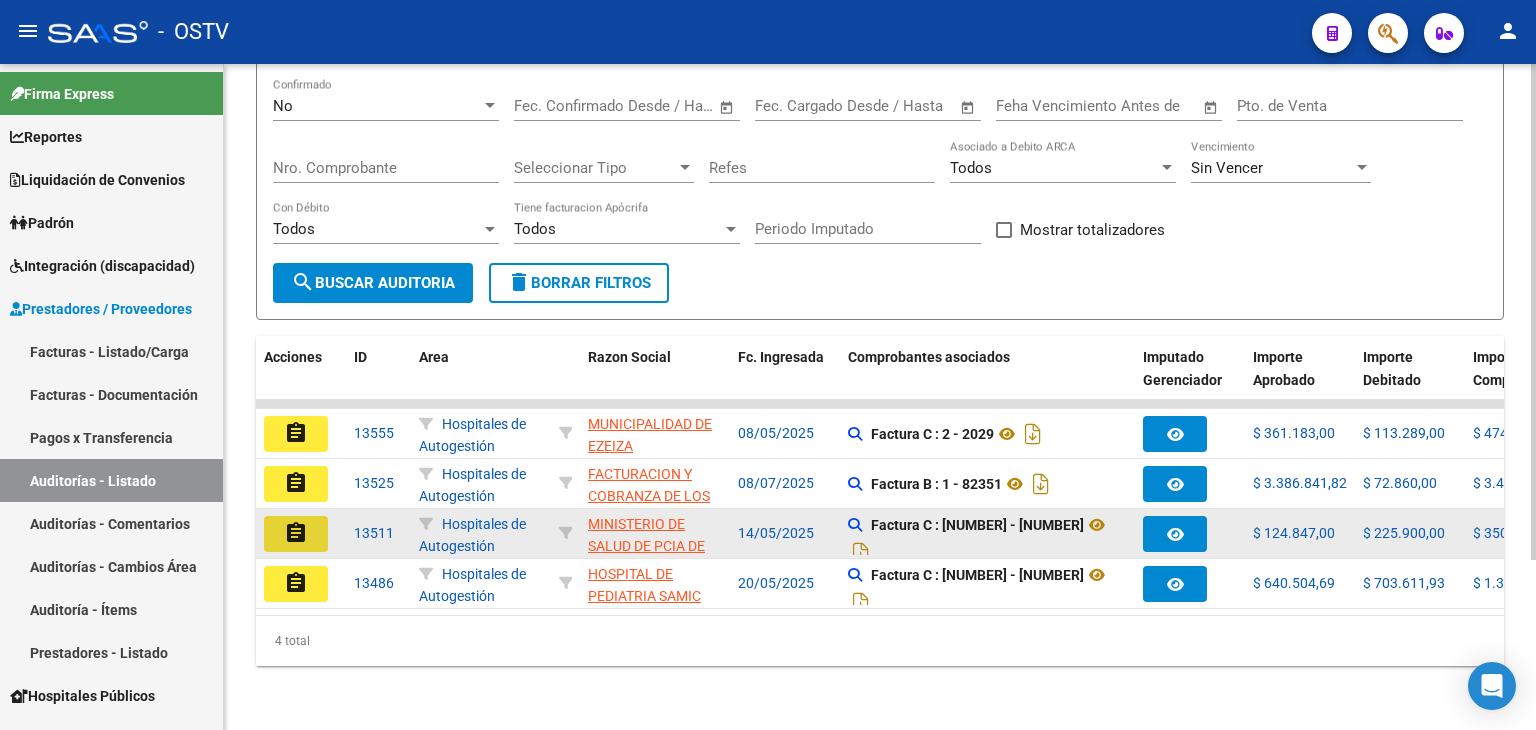 click on "assignment" 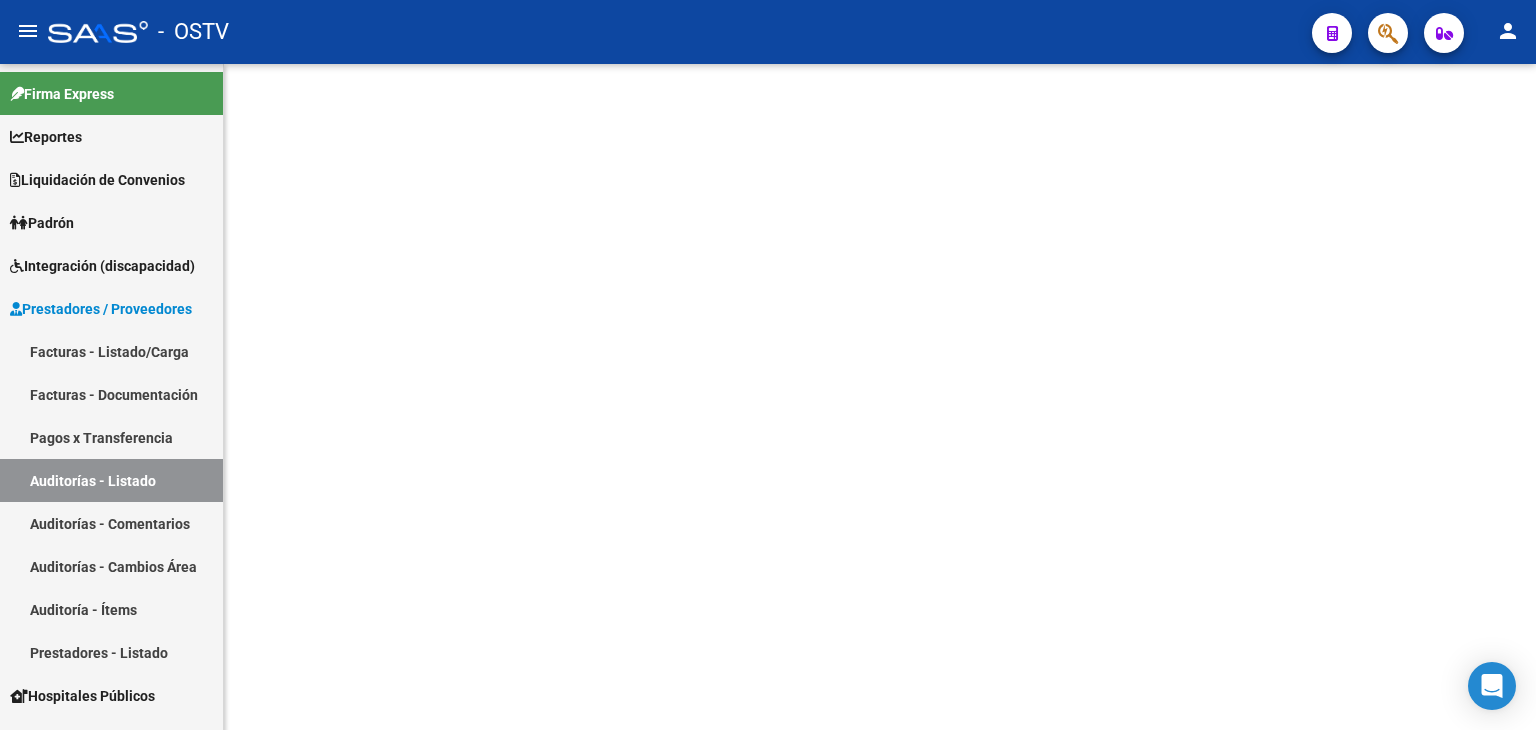 scroll, scrollTop: 0, scrollLeft: 0, axis: both 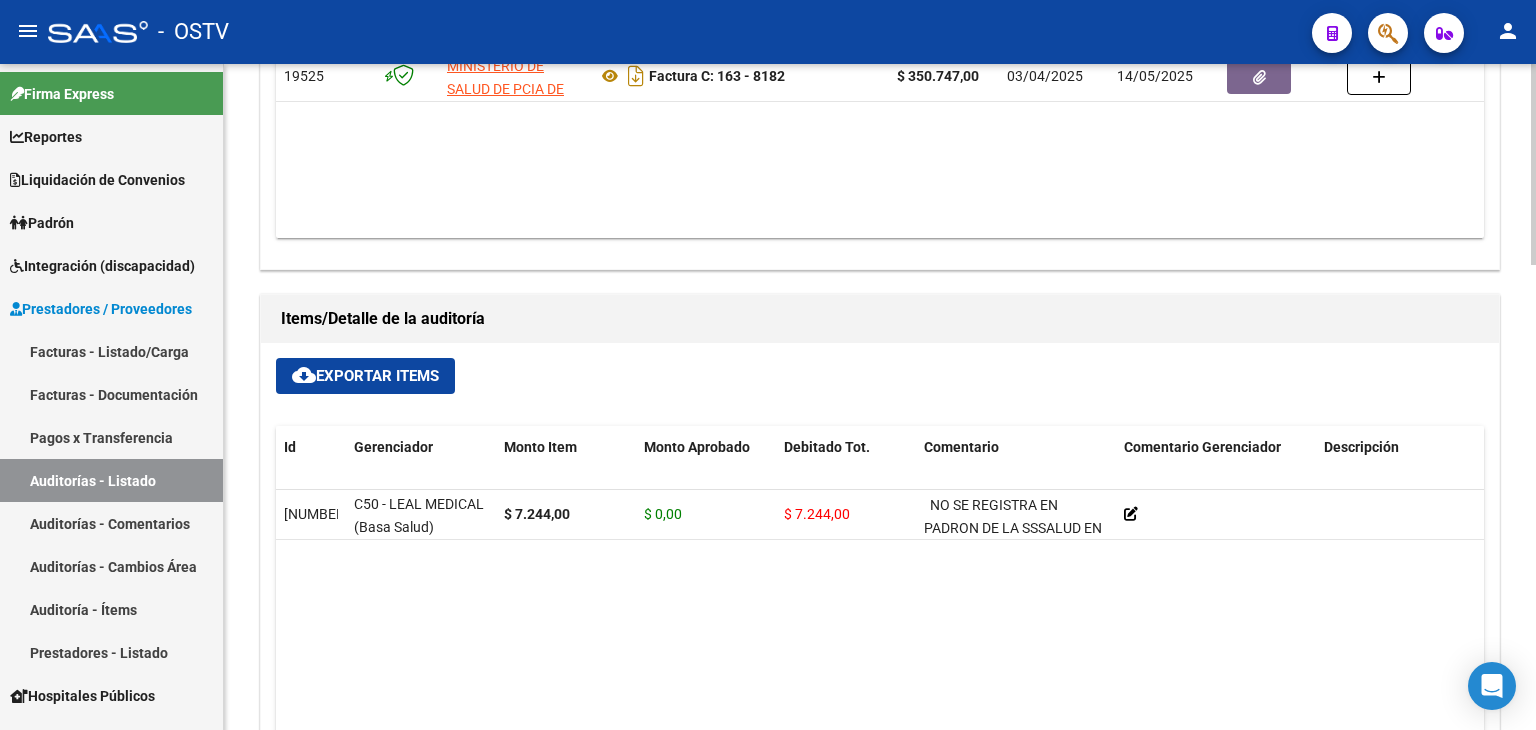 click on "arrow_back Editar [NUMBER]    cloud_download  Generar informe  ESTA AUDITORÍA ESTÁ ABIERTA A OBJECIONES POR PARTE DEL GERENCIADOR. La fecha límite para objetar el pago de esta factura es el  [DD]/[MM]/[YYYY].   (creado el [DD]/[MM]/[YYYY]) Escriba su comentario aquí. Si desea no reconocer algún débito, debe especificar el importe y el concepto. Enviar comentario help  Totales Auditoría Total Comprobantes:  $ [AMOUNT] Total Items Auditados:  $ [AMOUNT] Falta Identificar:   $ 0,00 Items Auditados Total Aprobado: $ [AMOUNT] Total Debitado: $ [AMOUNT] Totales Aprobado - Imputado x Gerenciador Gerenciador Total C50 - LEAL MEDICAL (Basa Salud)  $ 0,00 Información del área  Area * Hospitales de Autogestión Seleccionar area Comentario    CERRADA CON DEBITO Ingresar comentario  save  Guardar Comentario  Comprobantes Asociados a la Auditoría cloud_download  Exportar Comprobantes  ID CAE Razon Social CPBT Monto Fecha Cpbt Fecha Recibido Doc Respaldatoria Doc Trazabilidad Expte. Interno Creado Usuario [NUMBER]" 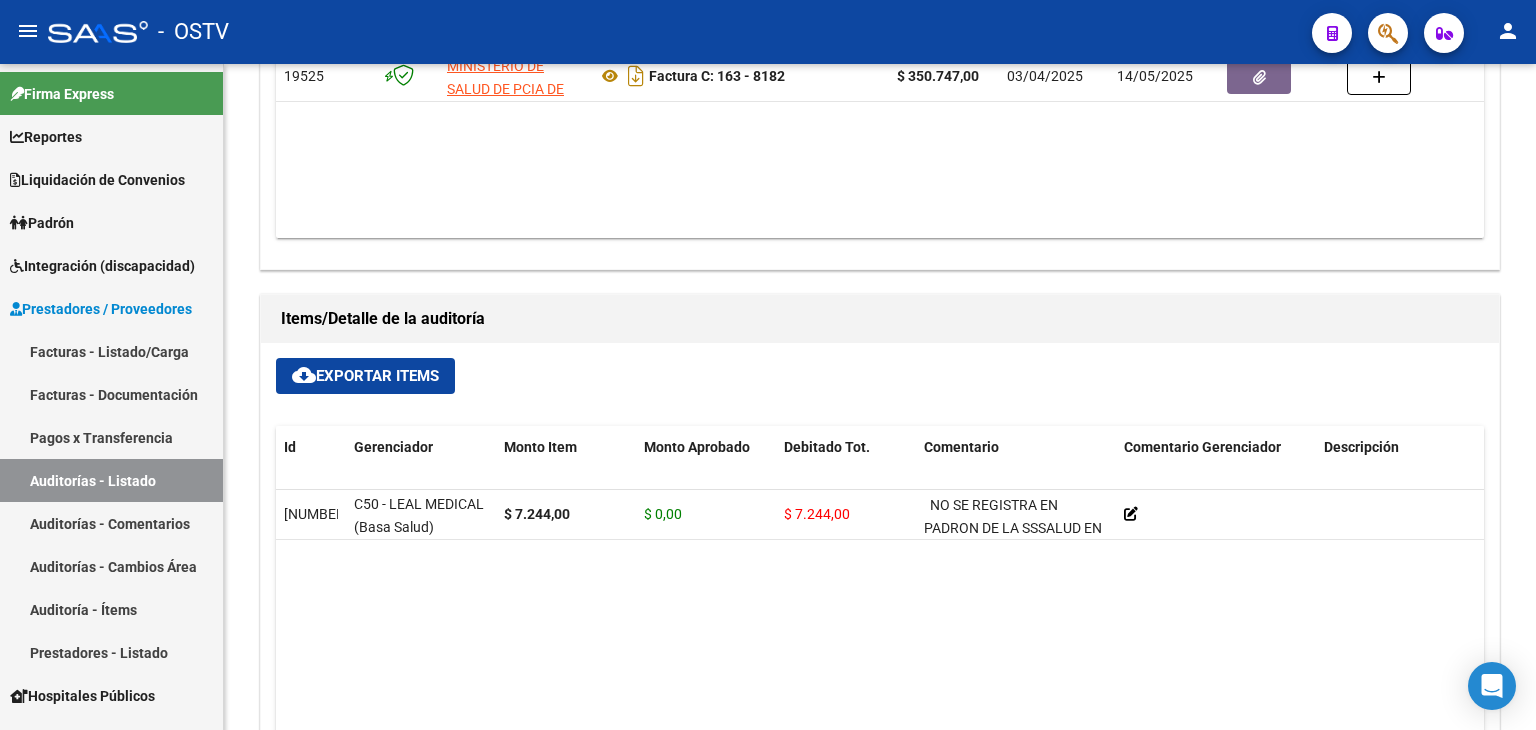 scroll, scrollTop: 1161, scrollLeft: 0, axis: vertical 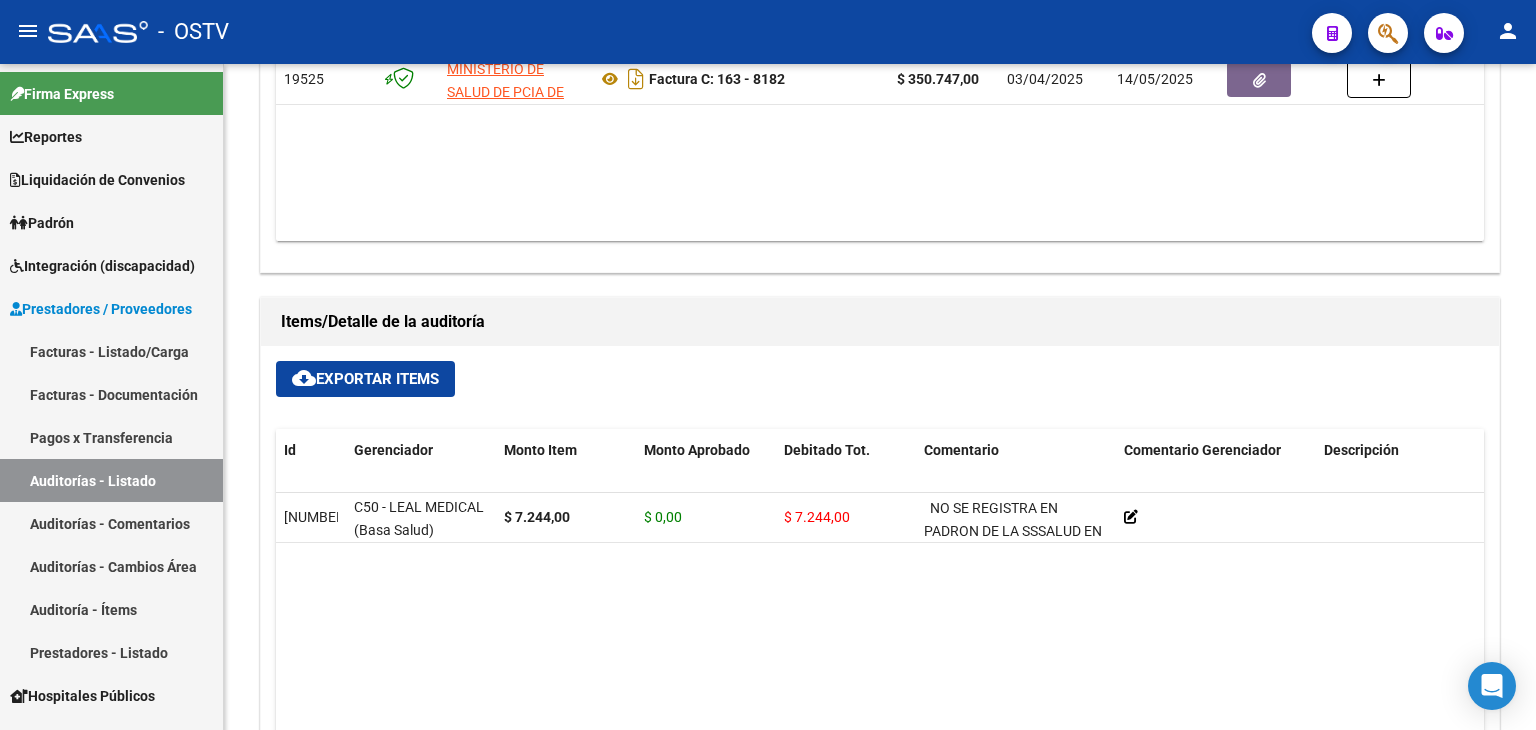 click on "cloud_download  Exportar Items" 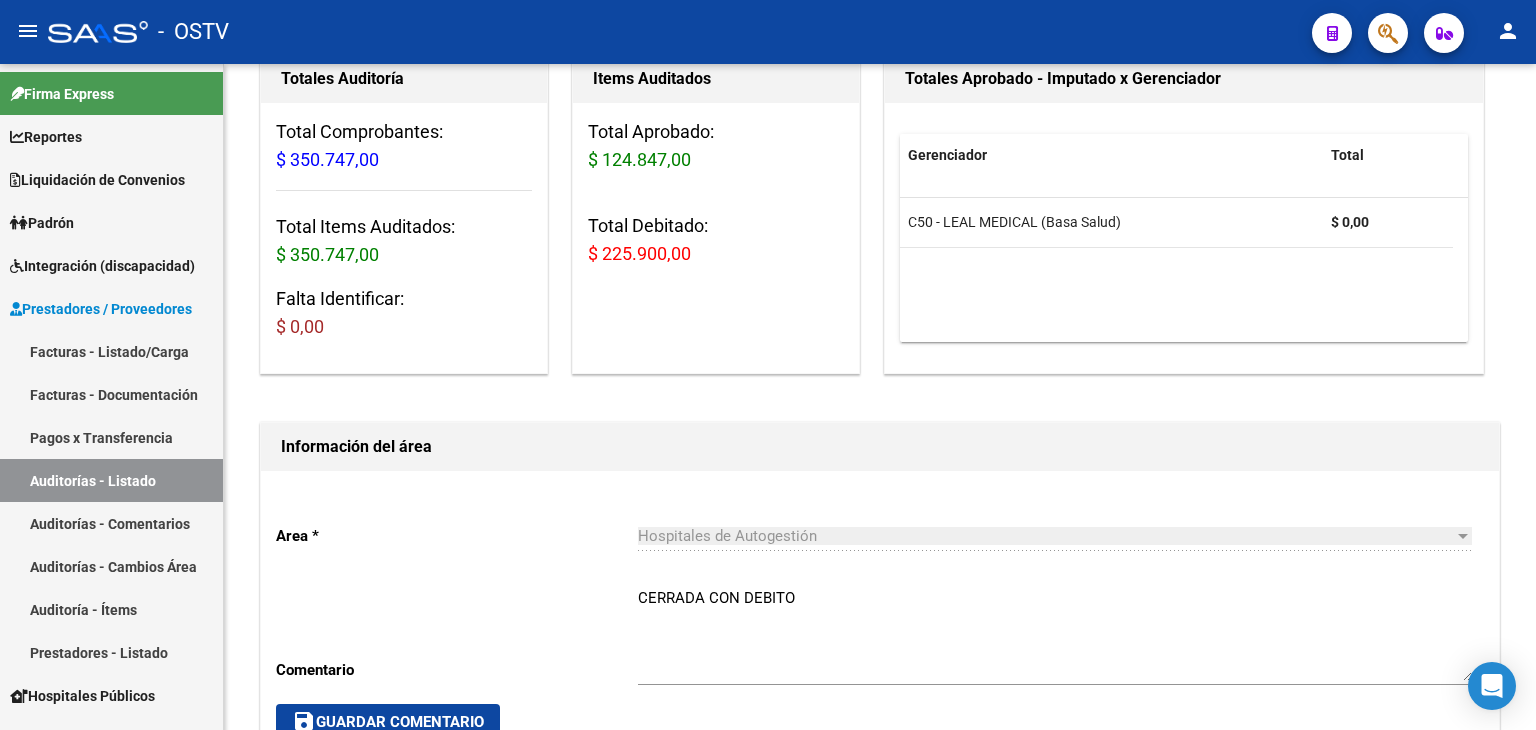 scroll, scrollTop: 0, scrollLeft: 0, axis: both 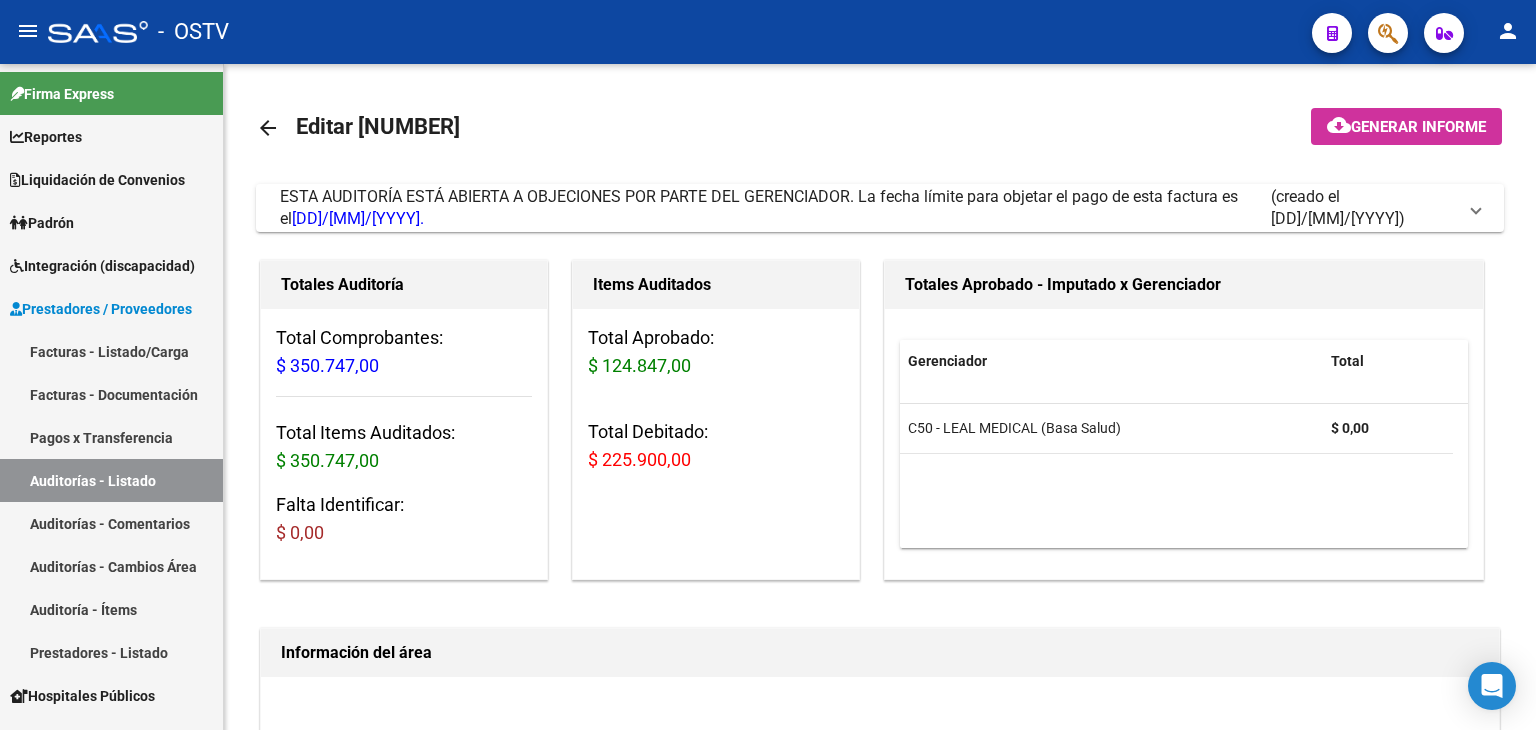 click 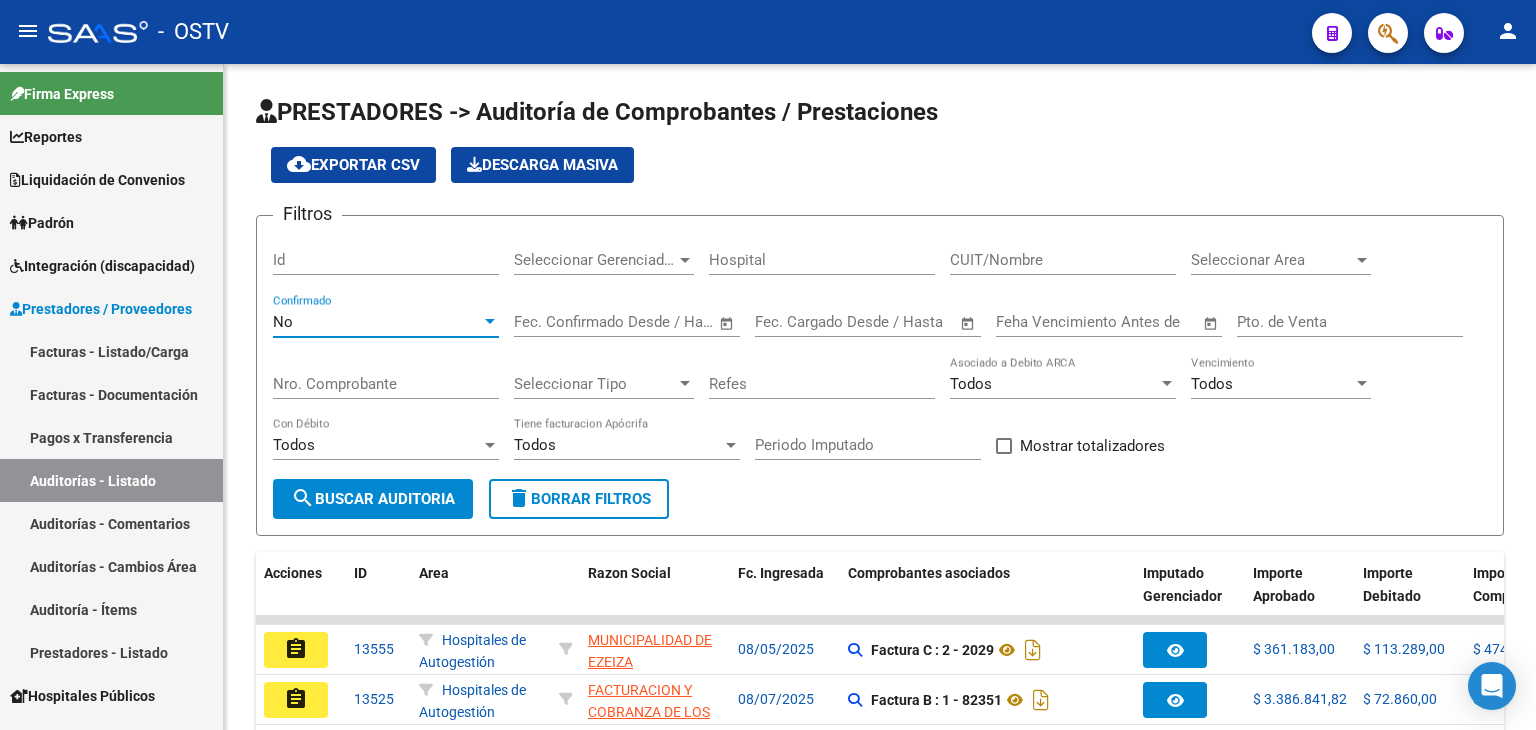 click at bounding box center (490, 321) 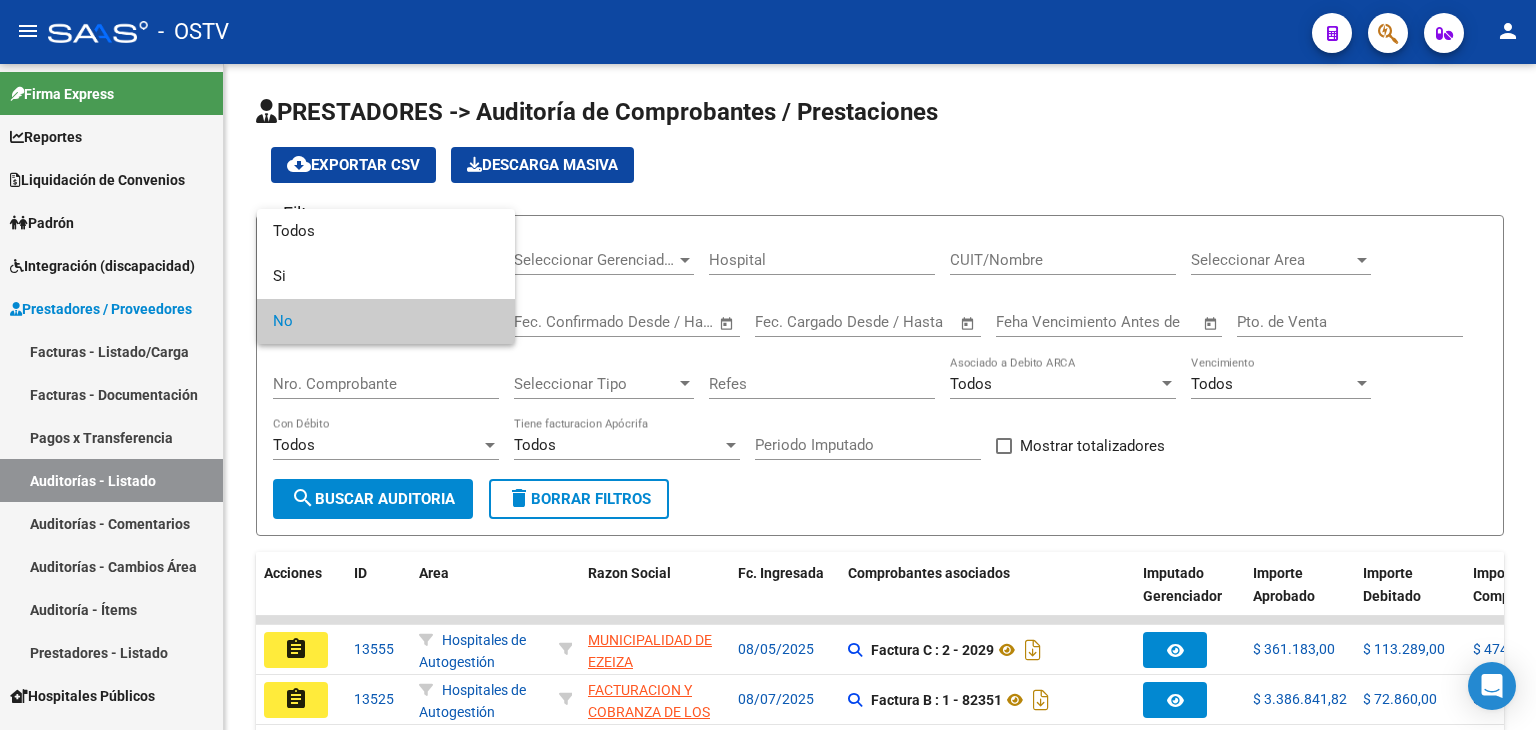 click on "No" at bounding box center [386, 321] 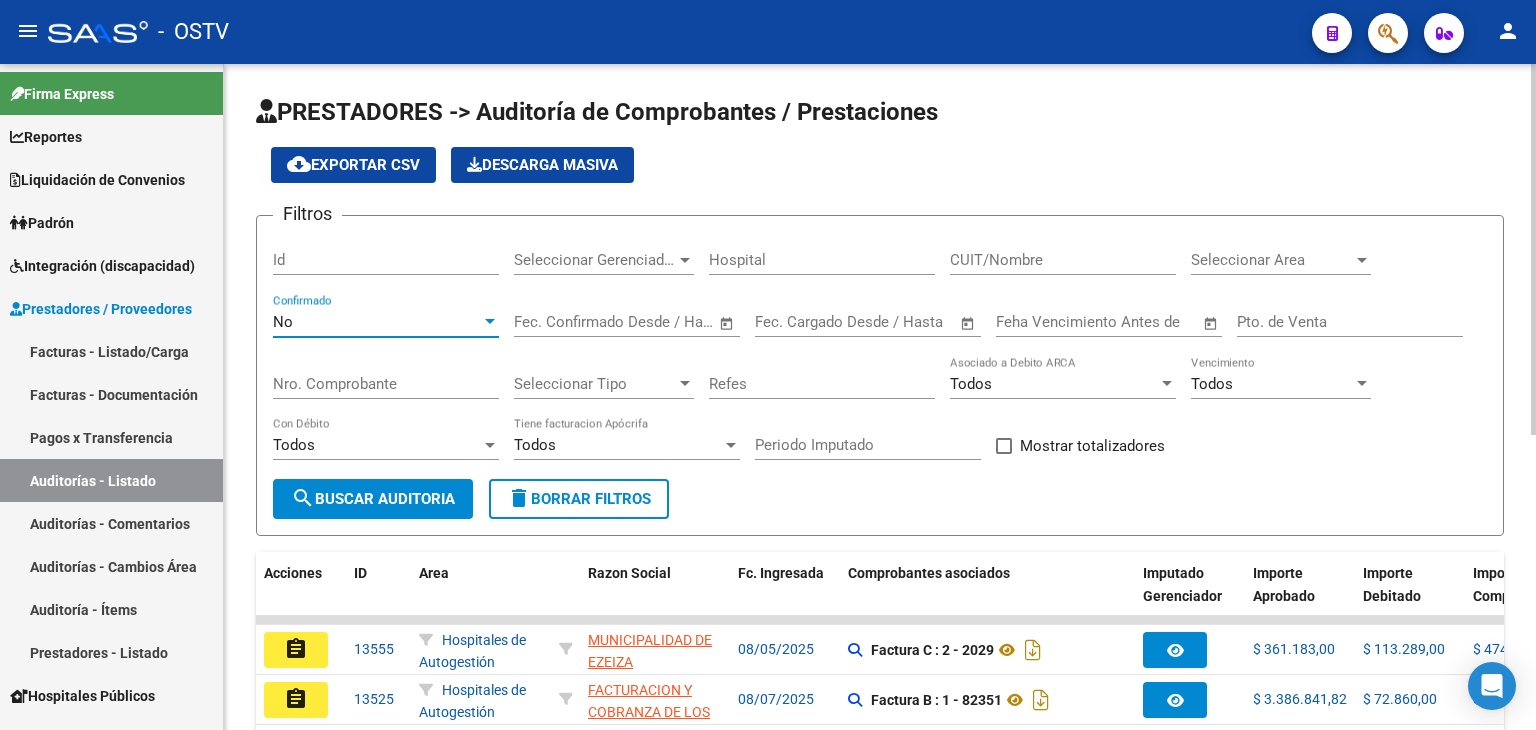 click at bounding box center (1362, 383) 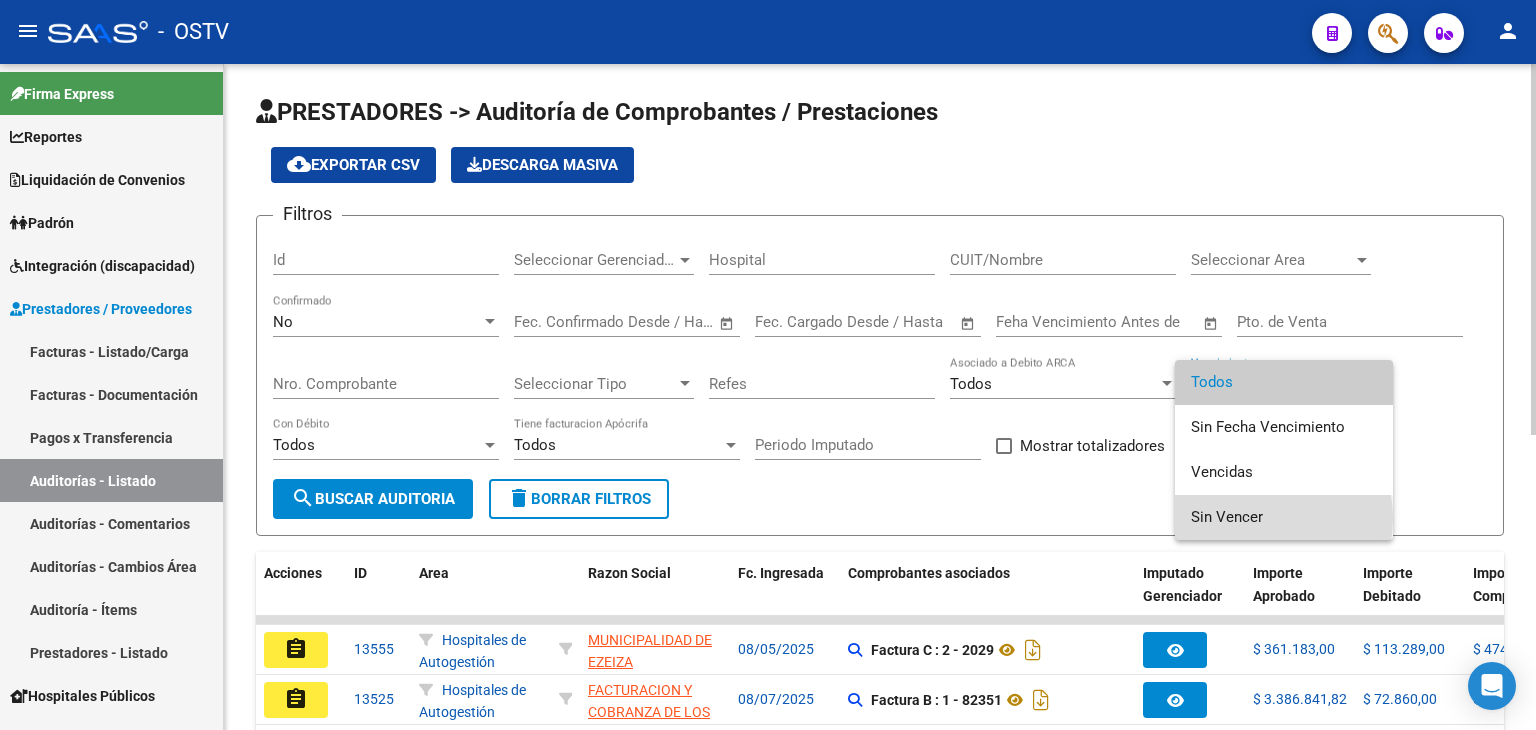 click on "Sin Vencer" at bounding box center (1284, 517) 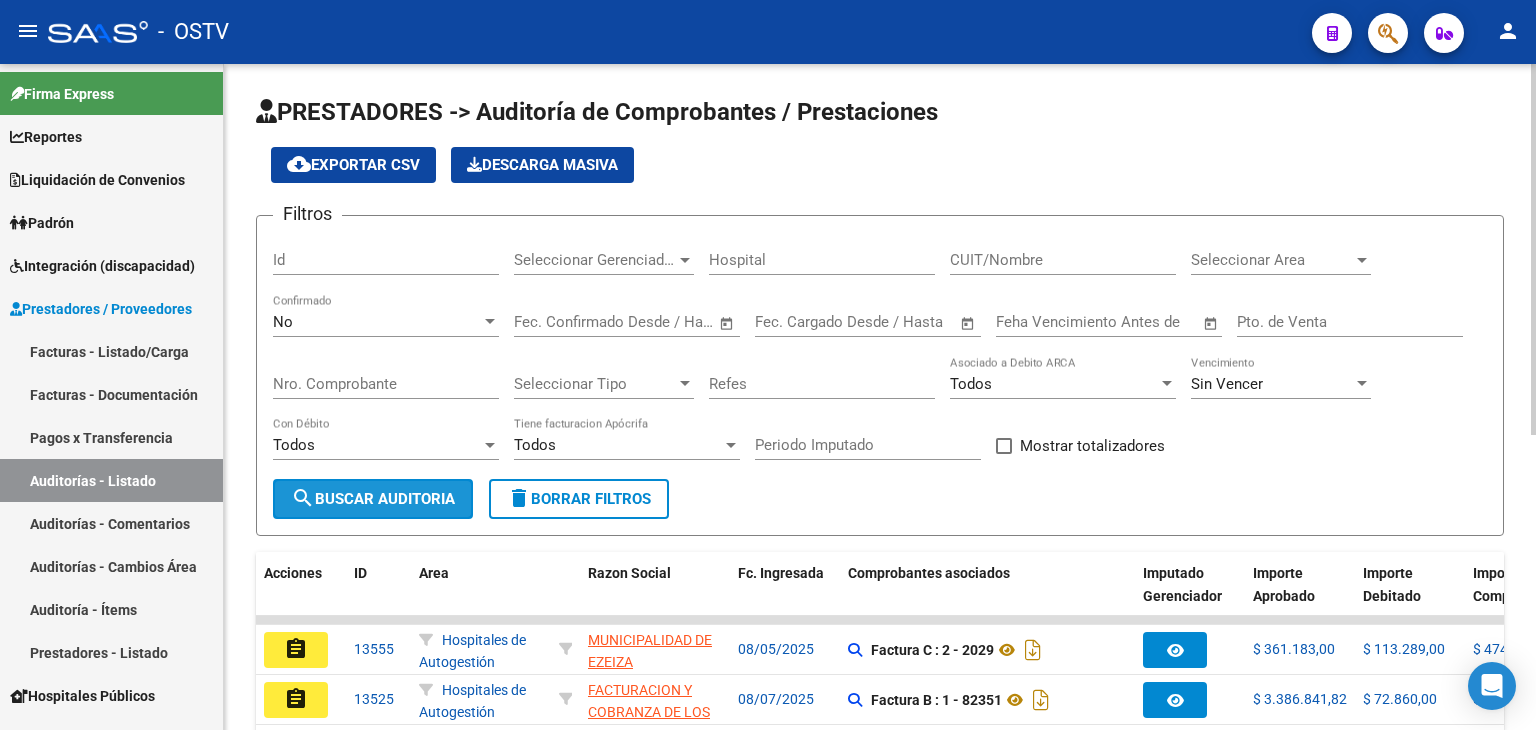 click on "search  Buscar Auditoria" 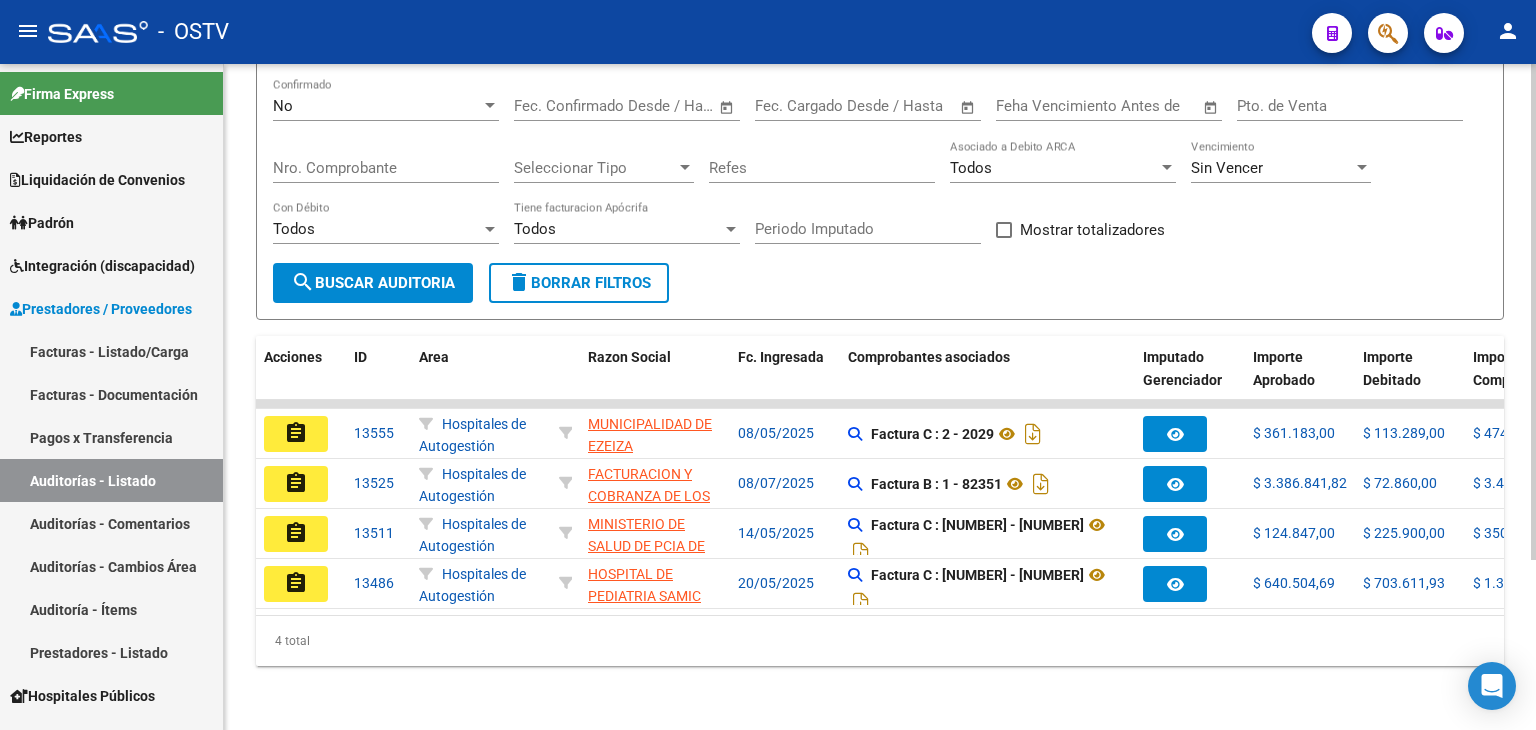 scroll, scrollTop: 228, scrollLeft: 0, axis: vertical 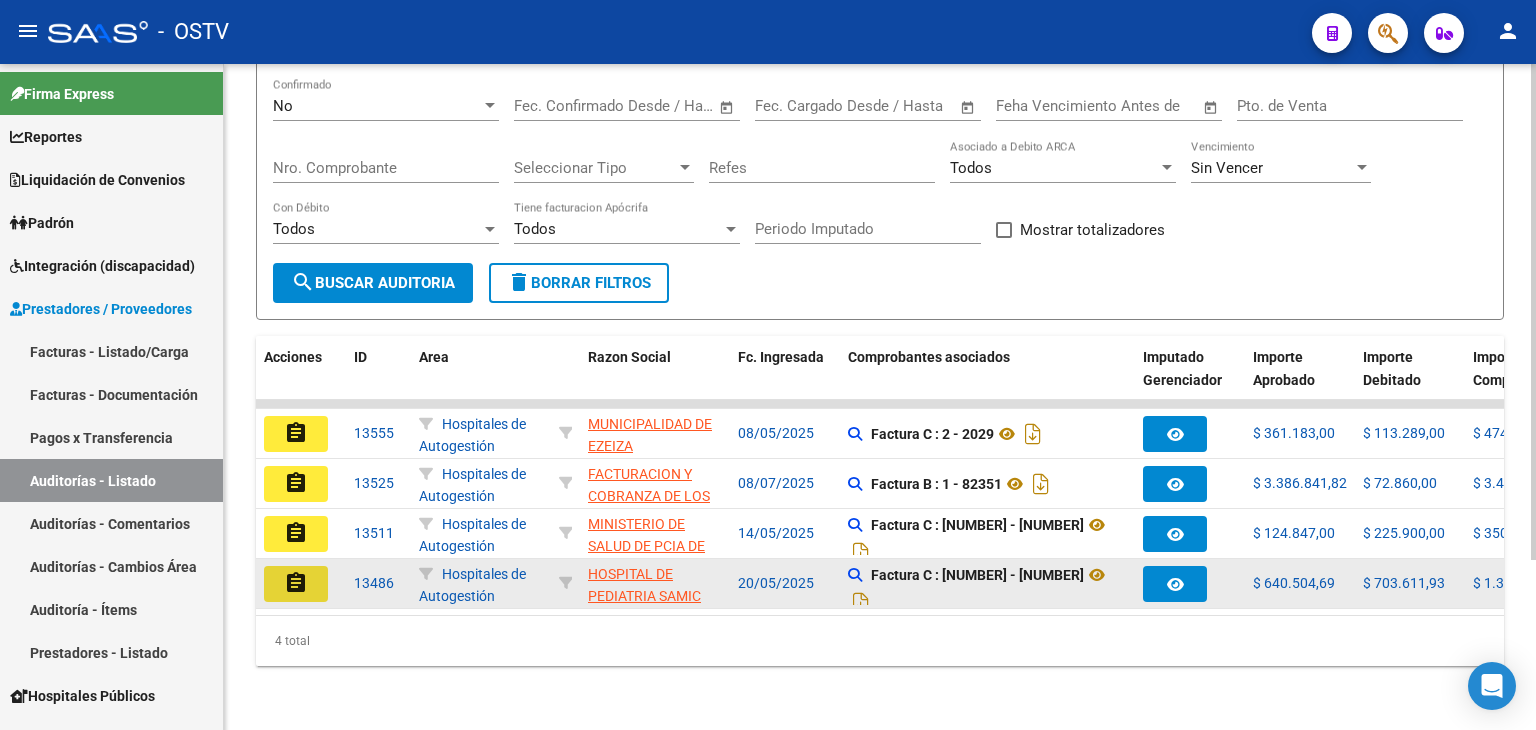 click on "assignment" 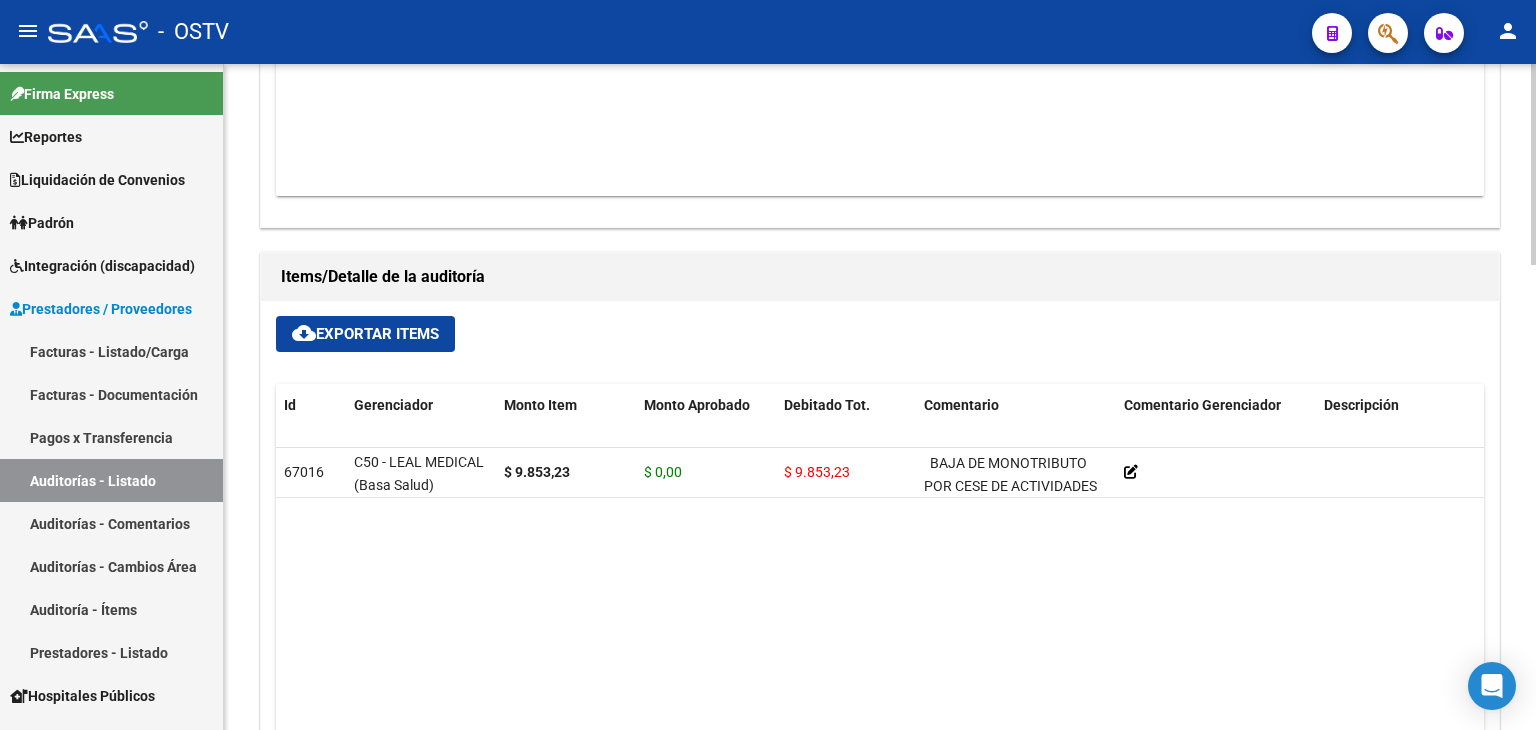 scroll, scrollTop: 1212, scrollLeft: 0, axis: vertical 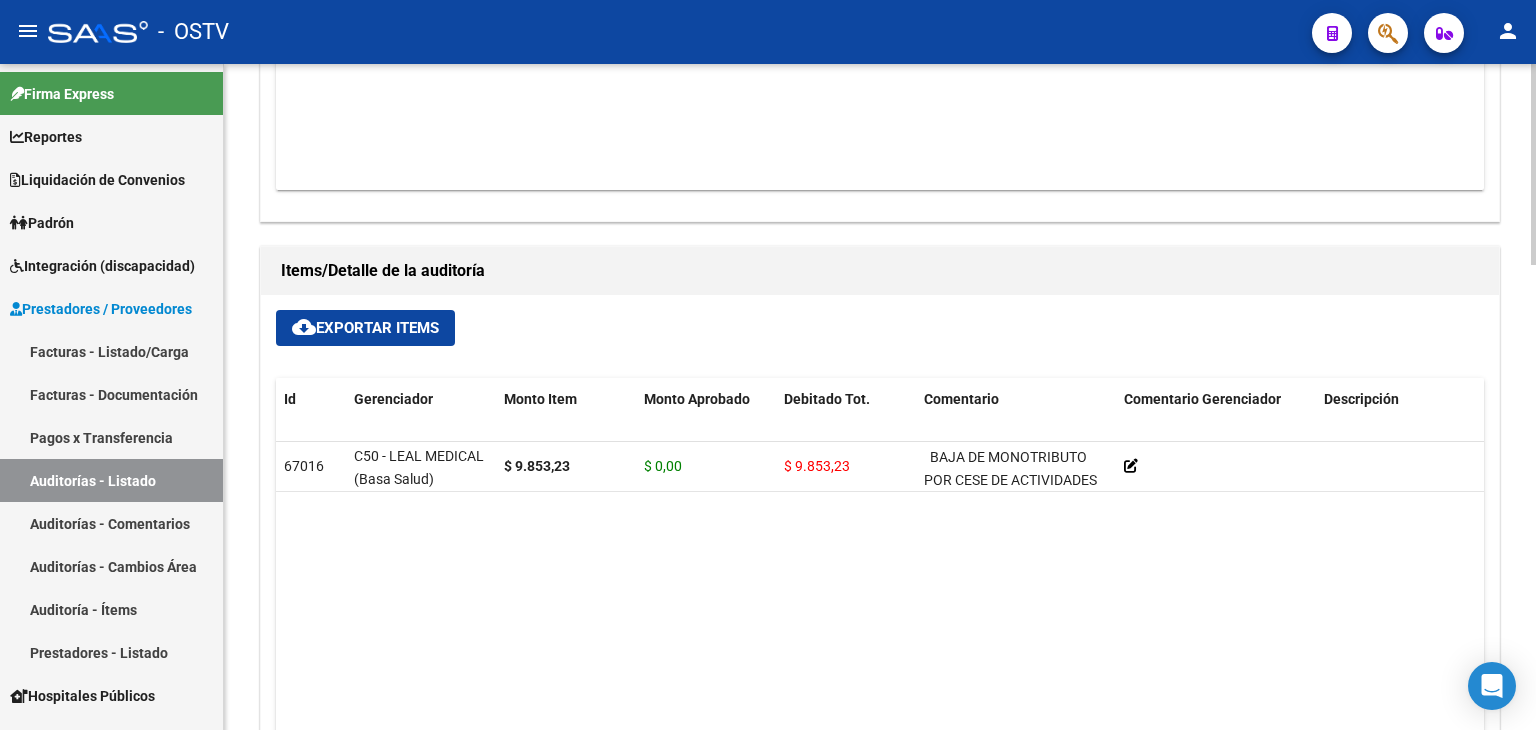 click on "arrow_back Editar [NUMBER]    cloud_download  Generar informe  ESTA AUDITORÍA ESTÁ ABIERTA A OBJECIONES POR PARTE DEL GERENCIADOR. La fecha límite para objetar el pago de esta factura es el  [DD]/[MM]/[YYYY].   (creado el [DD]/[MM]/[YYYY]) Escriba su comentario aquí. Si desea no reconocer algún débito, debe especificar el importe y el concepto. Enviar comentario help  Totales Auditoría Total Comprobantes:  $ [AMOUNT] Total Items Auditados:  $ [AMOUNT] Falta Identificar:   $ 0,00 Items Auditados Total Aprobado: $[AMOUNT] Total Debitado: $[AMOUNT] Totales Aprobado - Imputado x Gerenciador Gerenciador Total C50 - LEAL MEDICAL (Basa Salud)  $ 0,00 Información del área  Area * Hospitales de Autogestión Seleccionar area Comentario    CERRADA CON DEBITO Ingresar comentario  save  Guardar Comentario  Comprobantes Asociados a la Auditoría cloud_download  Exportar Comprobantes  ID CAE Razon Social CPBT Monto Fecha Cpbt Fecha Recibido Doc Respaldatoria Doc Trazabilidad Expte. Interno Creado Usuario Id" 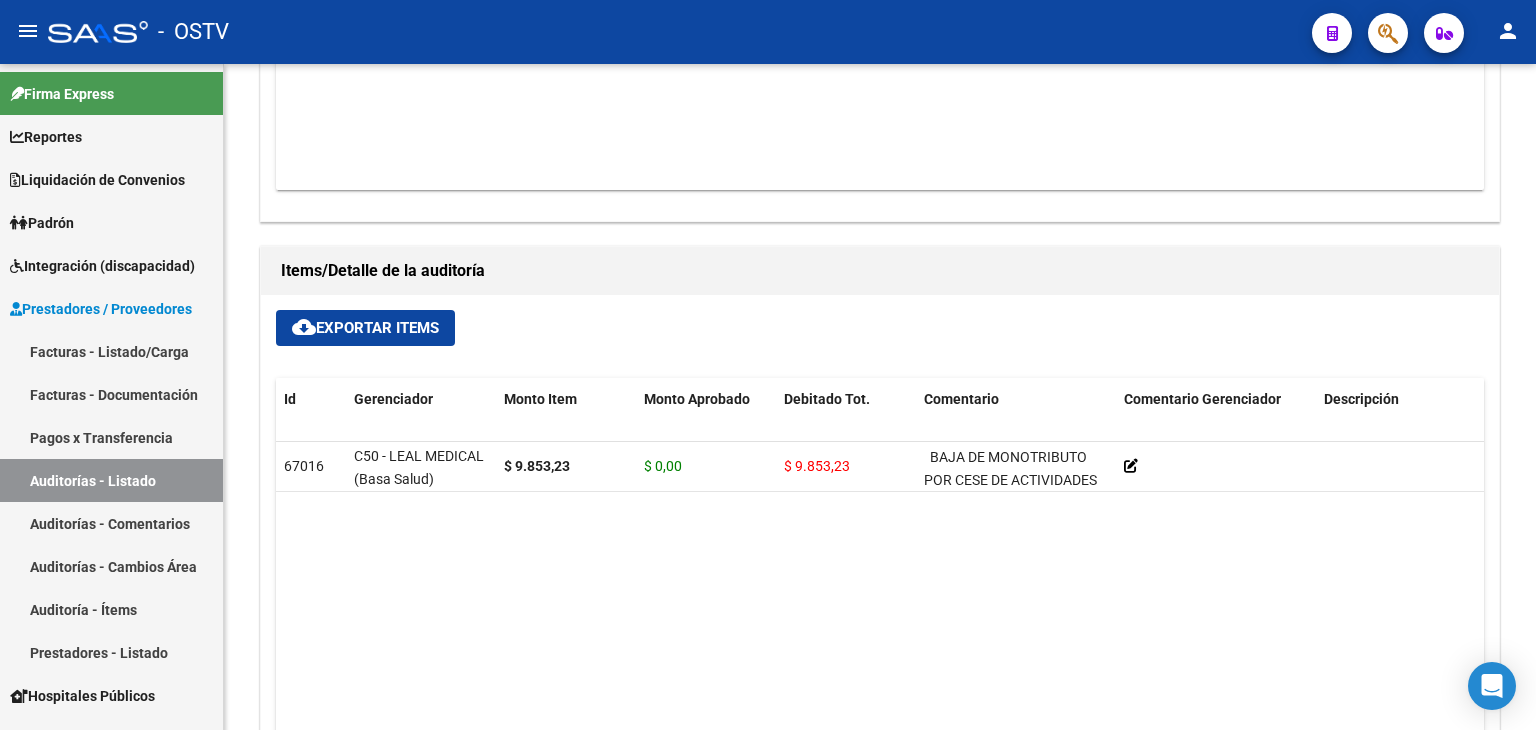 click on "cloud_download  Exportar Items" 